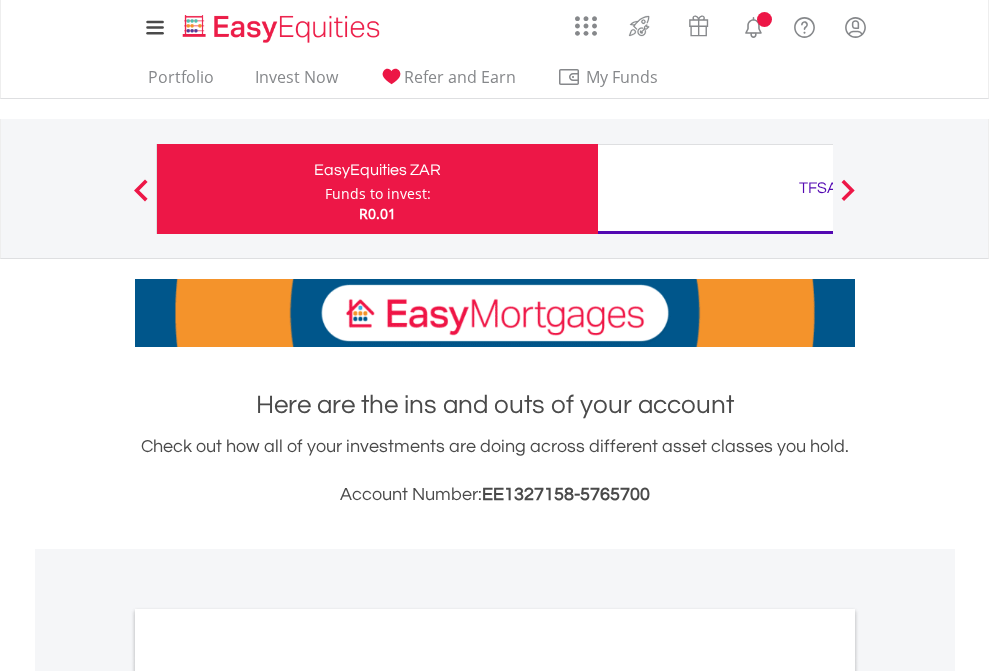 scroll, scrollTop: 0, scrollLeft: 0, axis: both 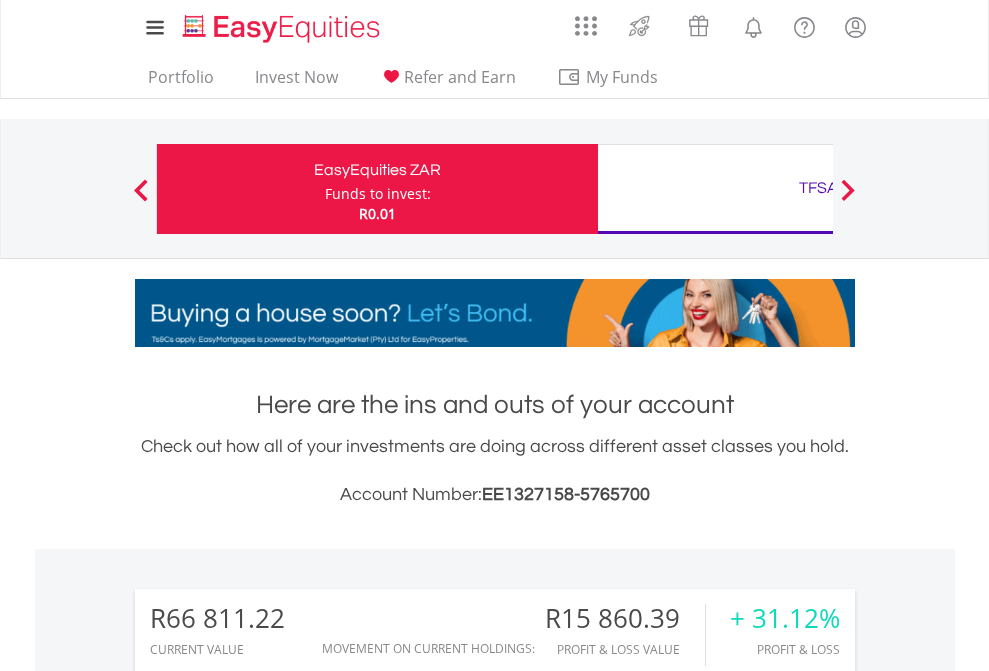 click on "Funds to invest:" at bounding box center [378, 194] 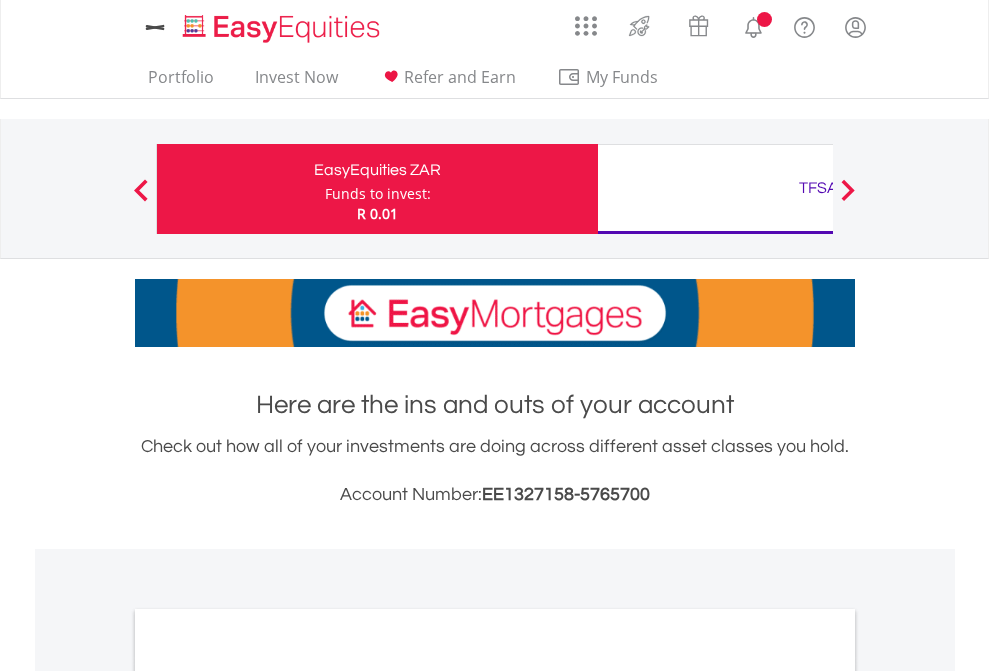 scroll, scrollTop: 0, scrollLeft: 0, axis: both 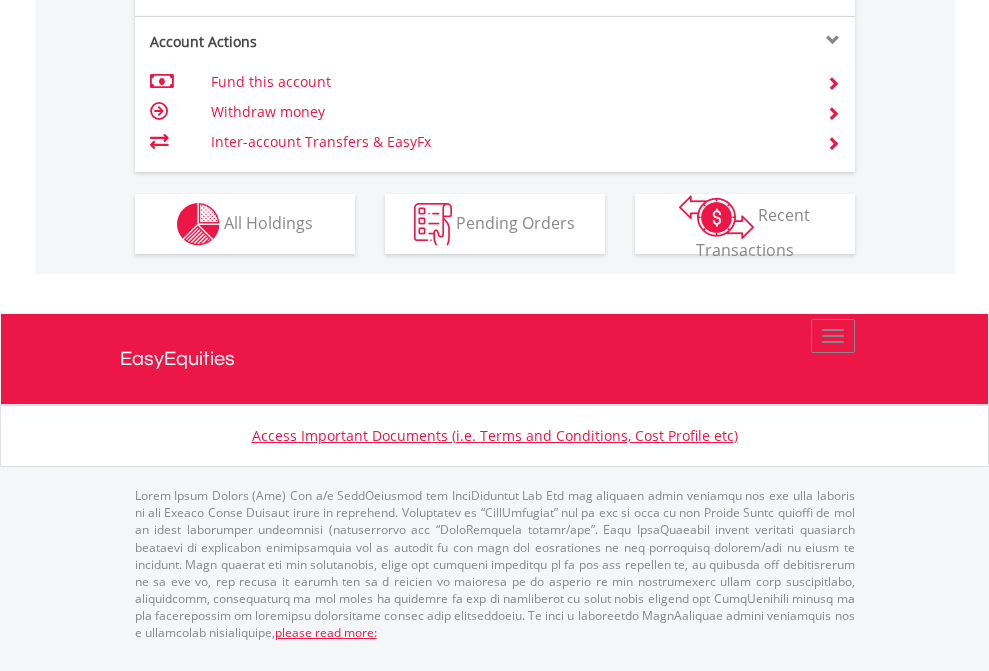 click on "Investment types" at bounding box center (706, -337) 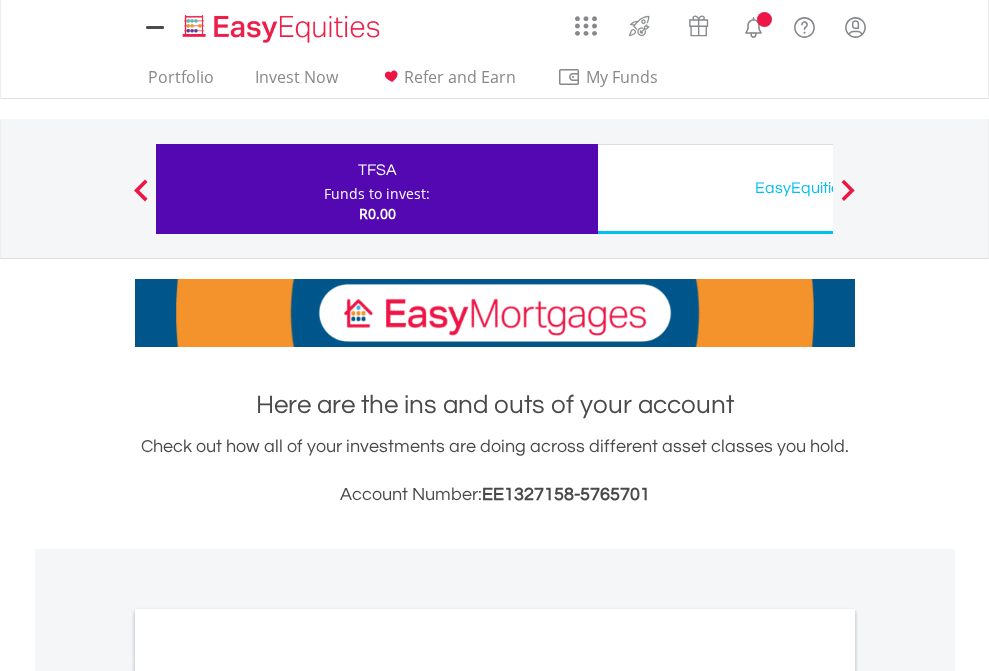 scroll, scrollTop: 0, scrollLeft: 0, axis: both 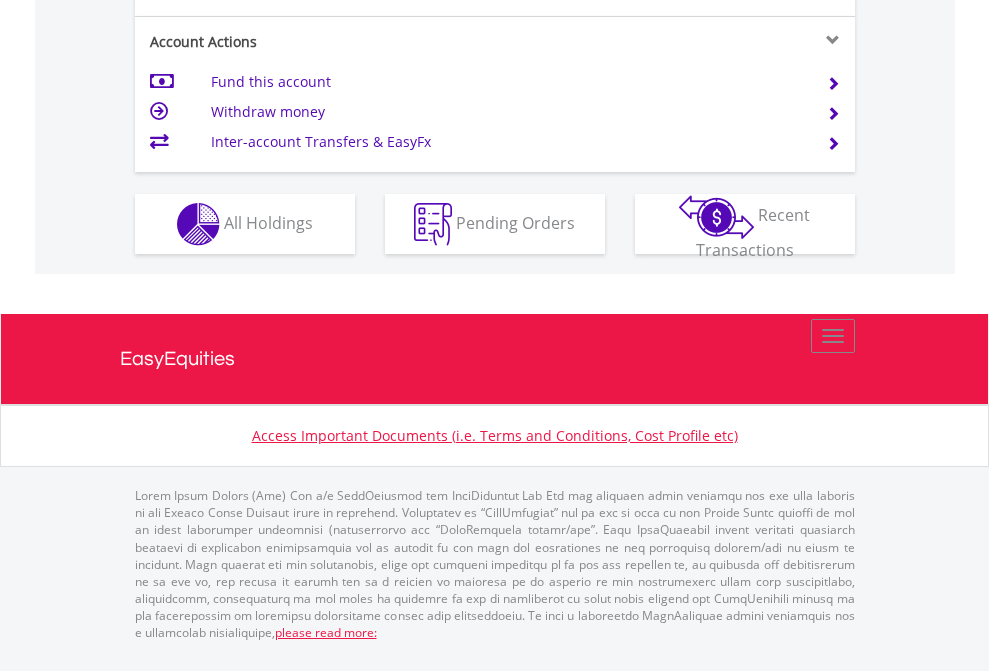 click on "Investment types" at bounding box center (706, -337) 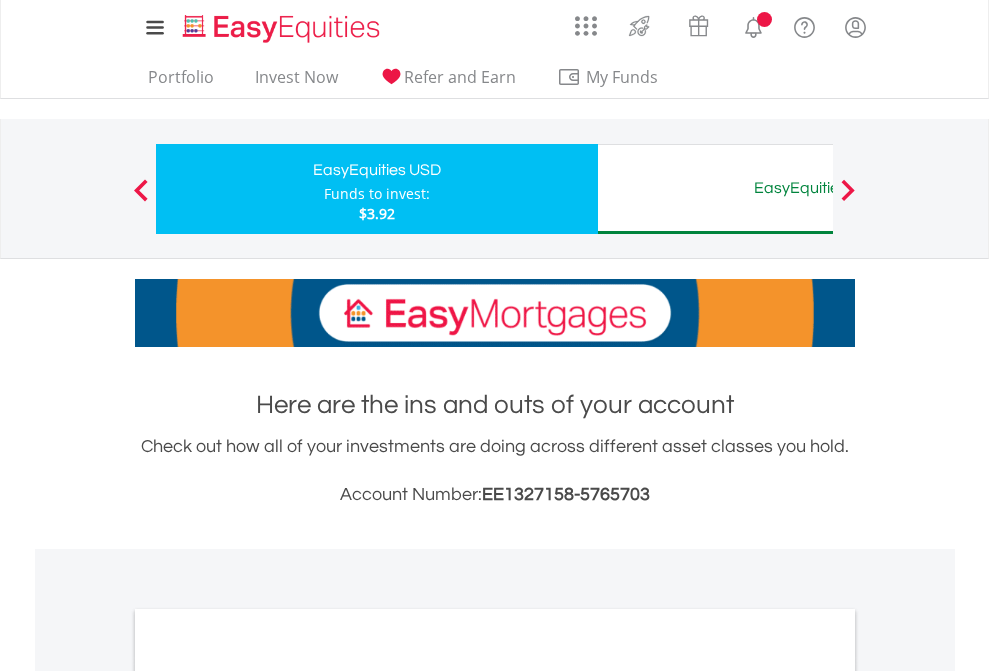 scroll, scrollTop: 0, scrollLeft: 0, axis: both 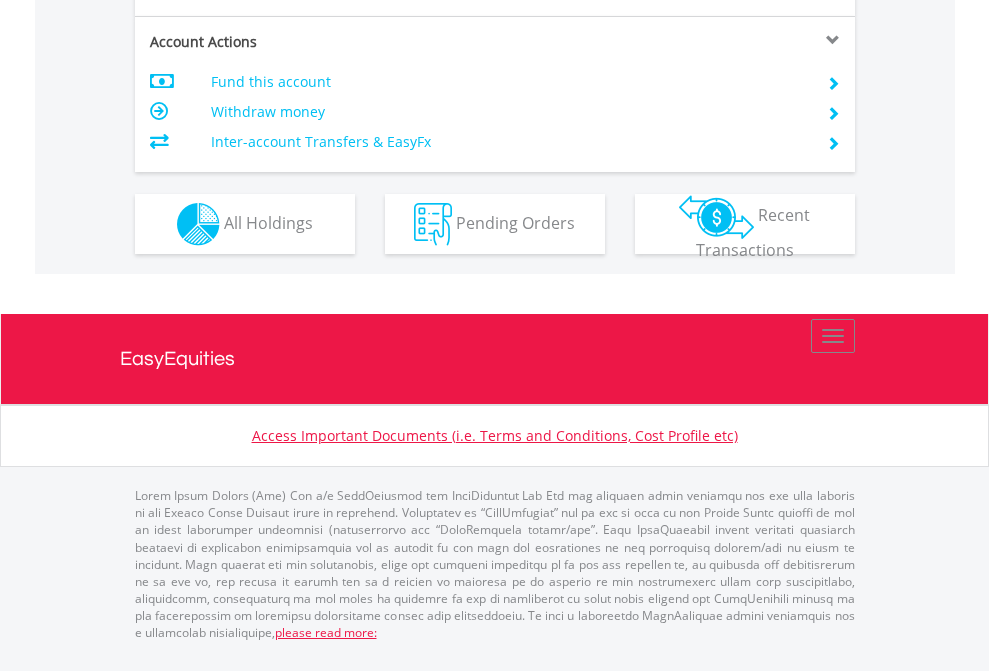 click on "Investment types" at bounding box center (706, -337) 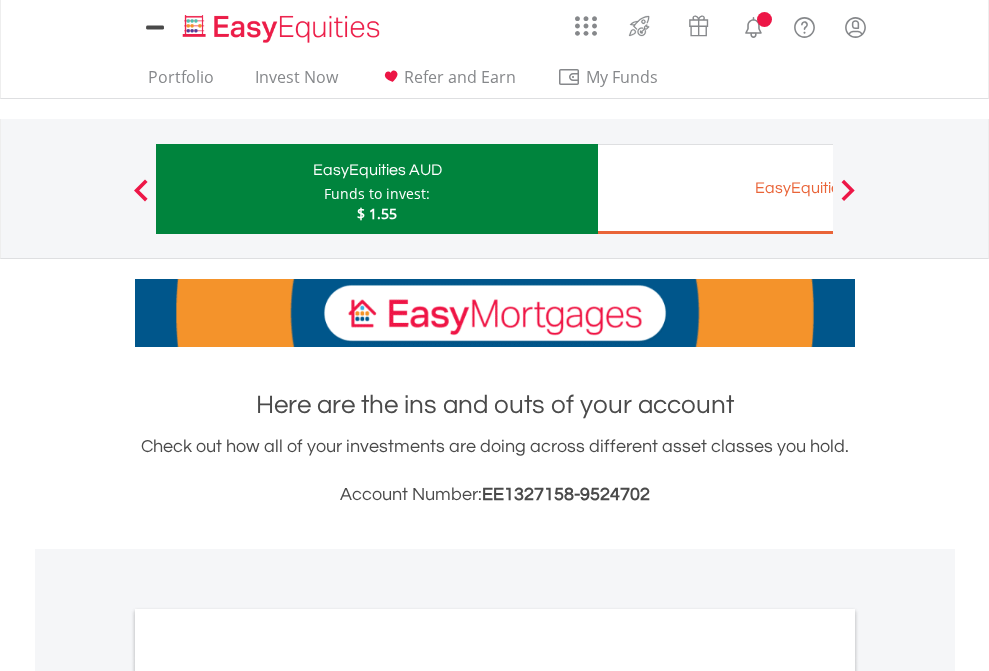 scroll, scrollTop: 0, scrollLeft: 0, axis: both 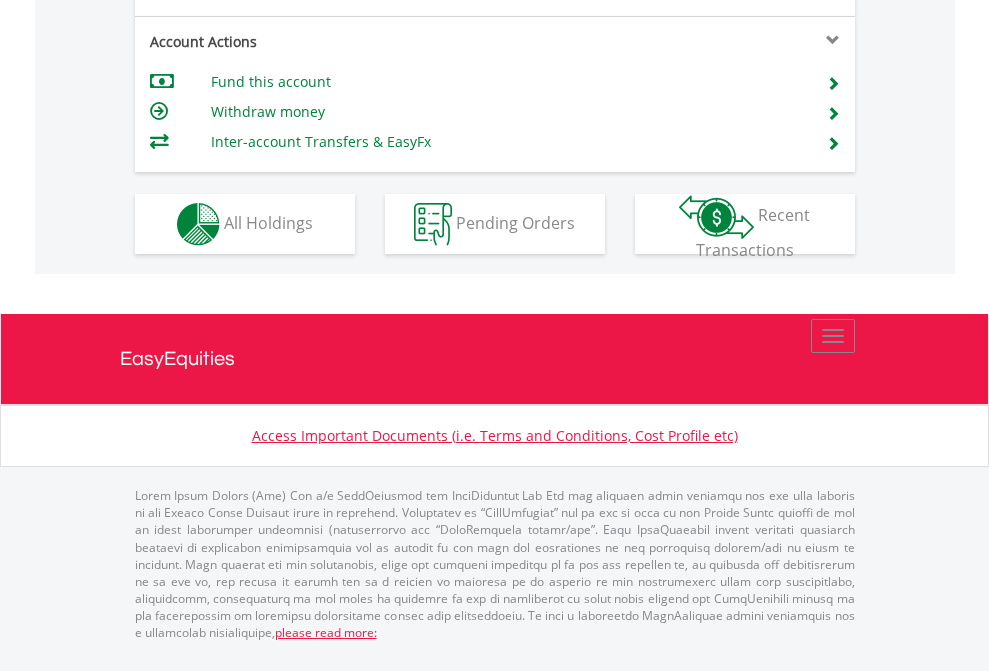 click on "Investment types" at bounding box center (706, -337) 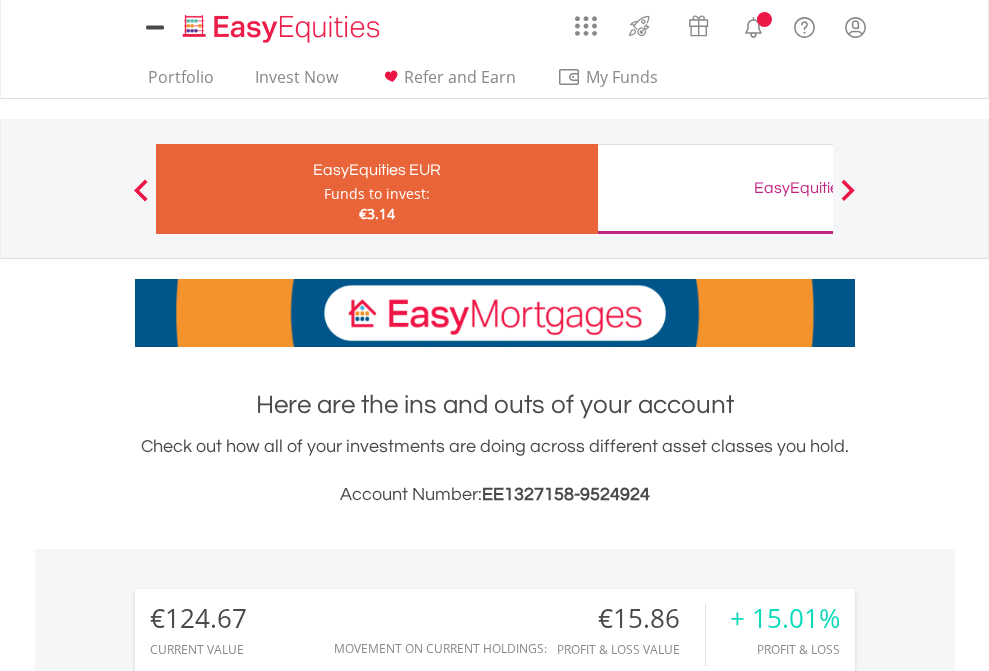 scroll, scrollTop: 0, scrollLeft: 0, axis: both 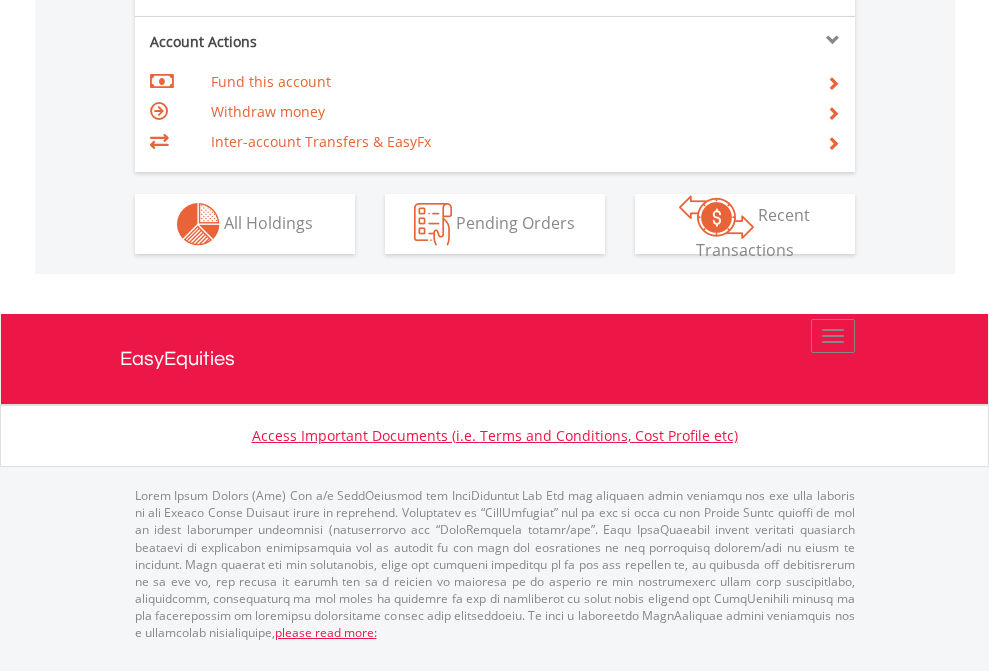 click on "Investment types" at bounding box center [706, -337] 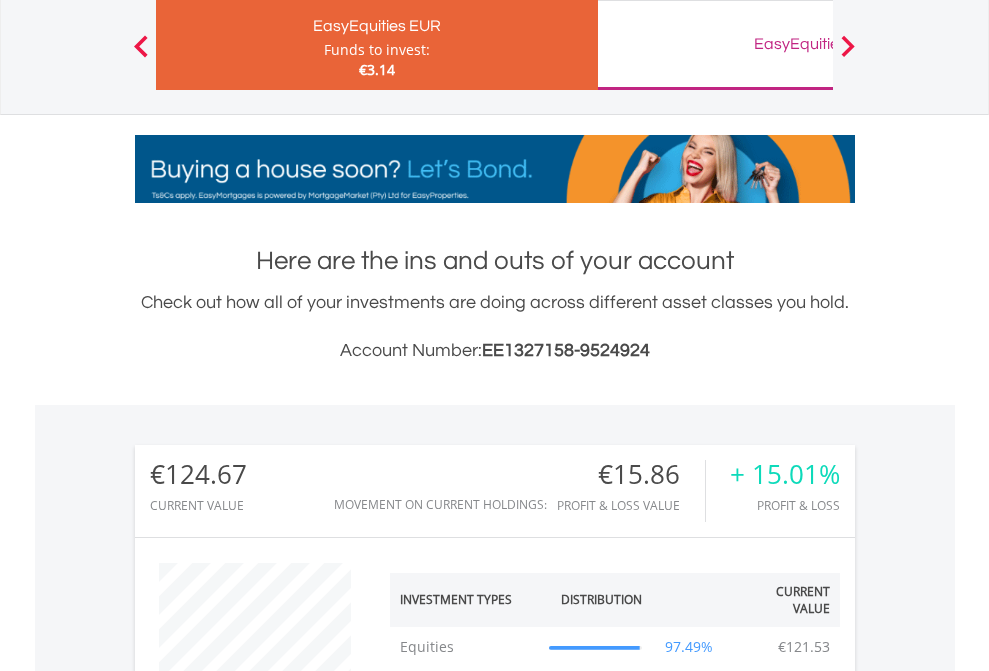 click on "EasyEquities GBP" at bounding box center (818, 44) 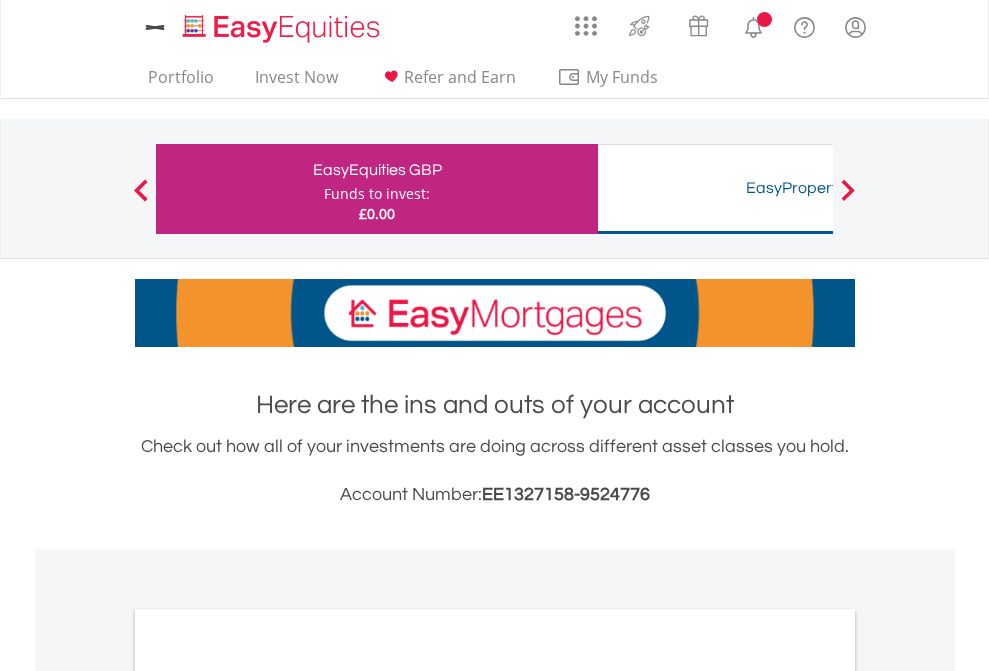 scroll, scrollTop: 0, scrollLeft: 0, axis: both 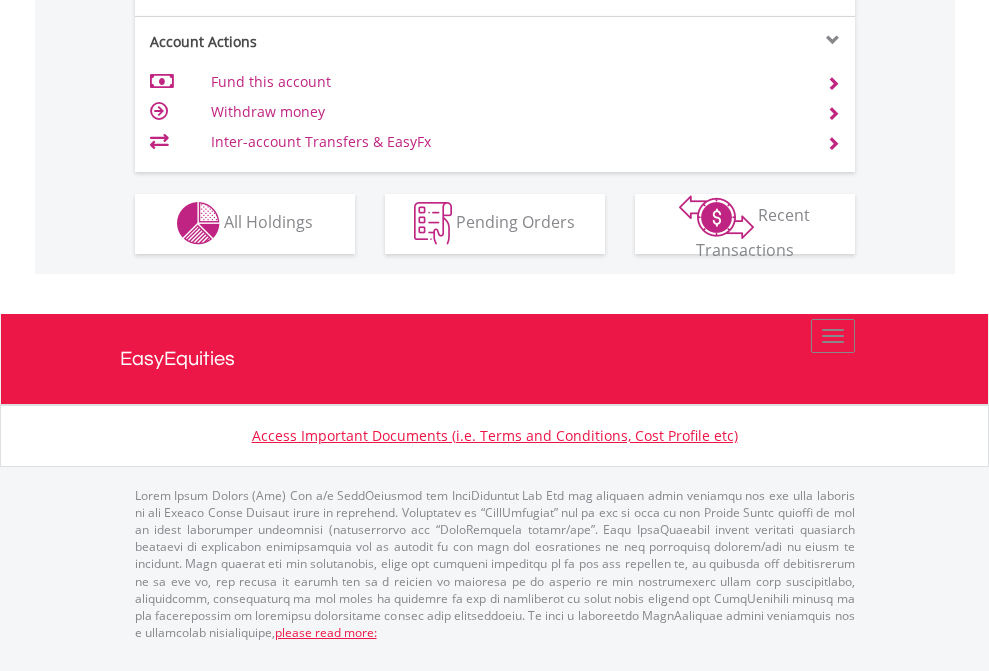 click on "Investment types" at bounding box center [706, -353] 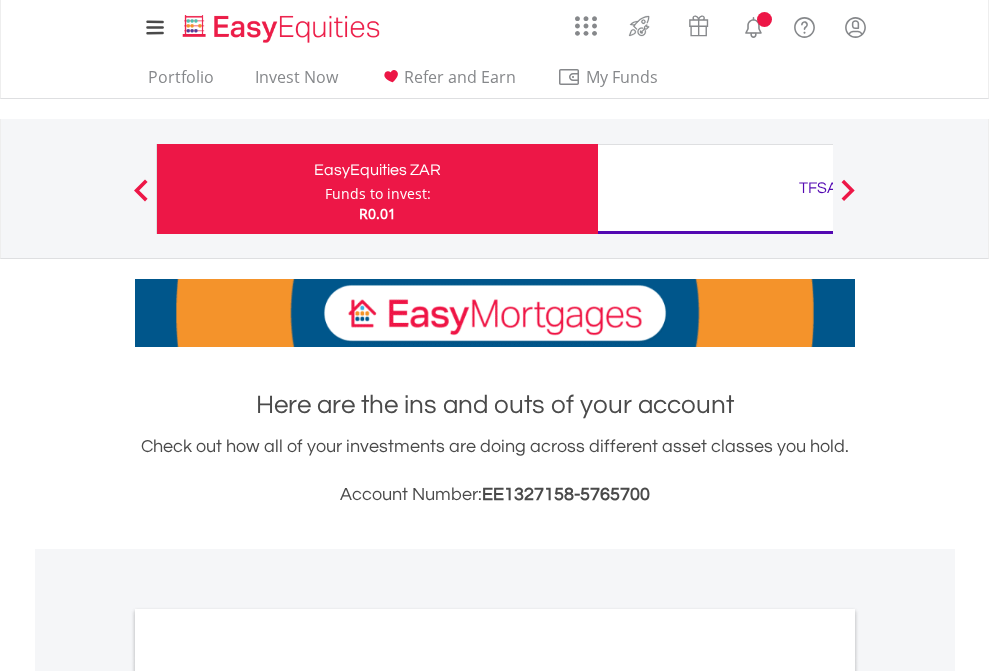 scroll, scrollTop: 0, scrollLeft: 0, axis: both 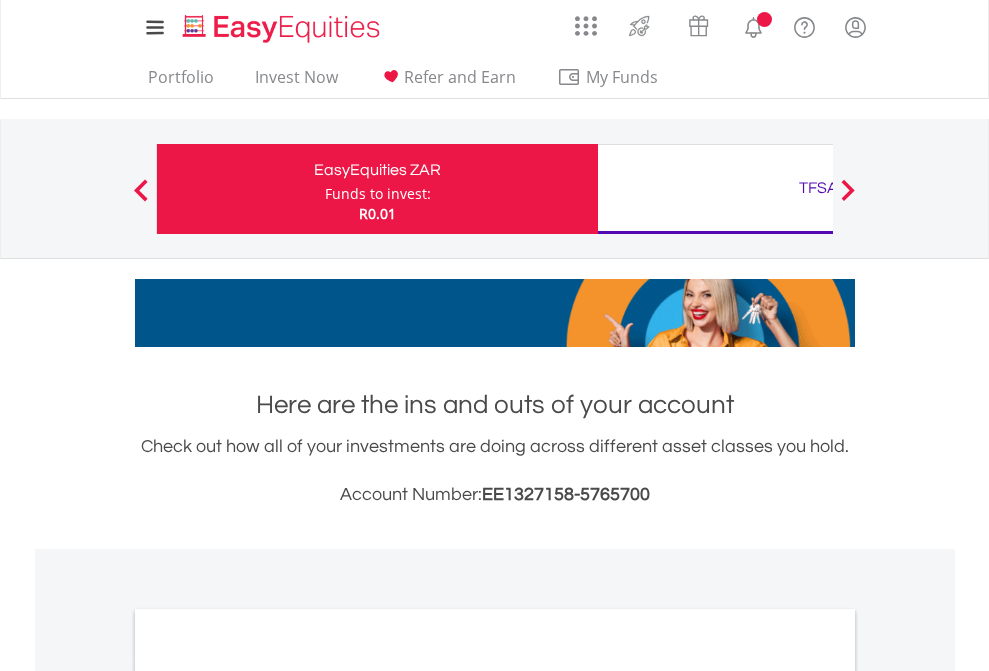 click on "All Holdings" at bounding box center (268, 1096) 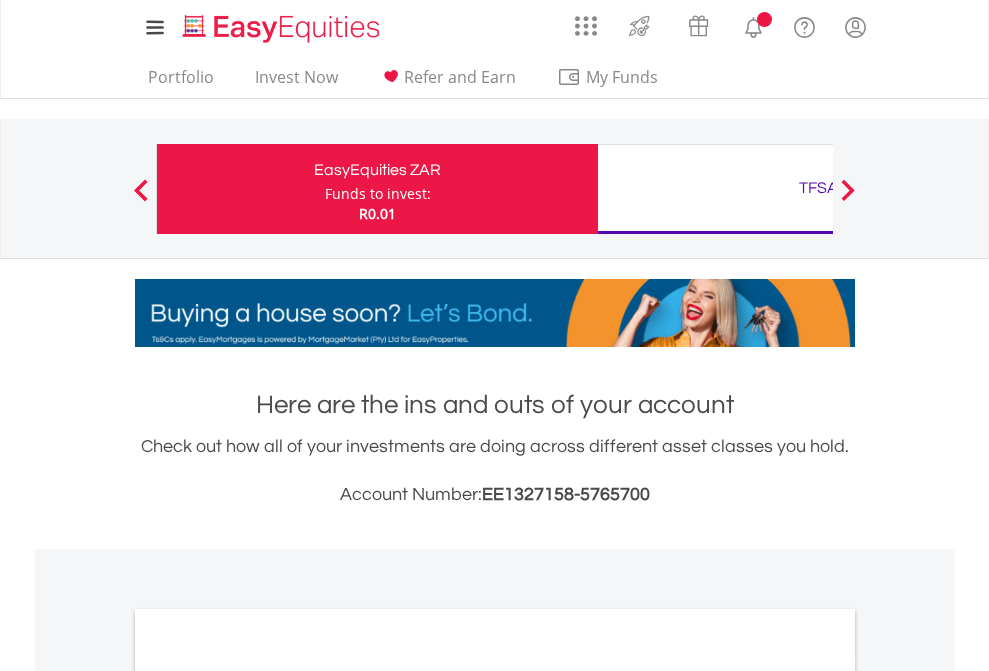 scroll, scrollTop: 1202, scrollLeft: 0, axis: vertical 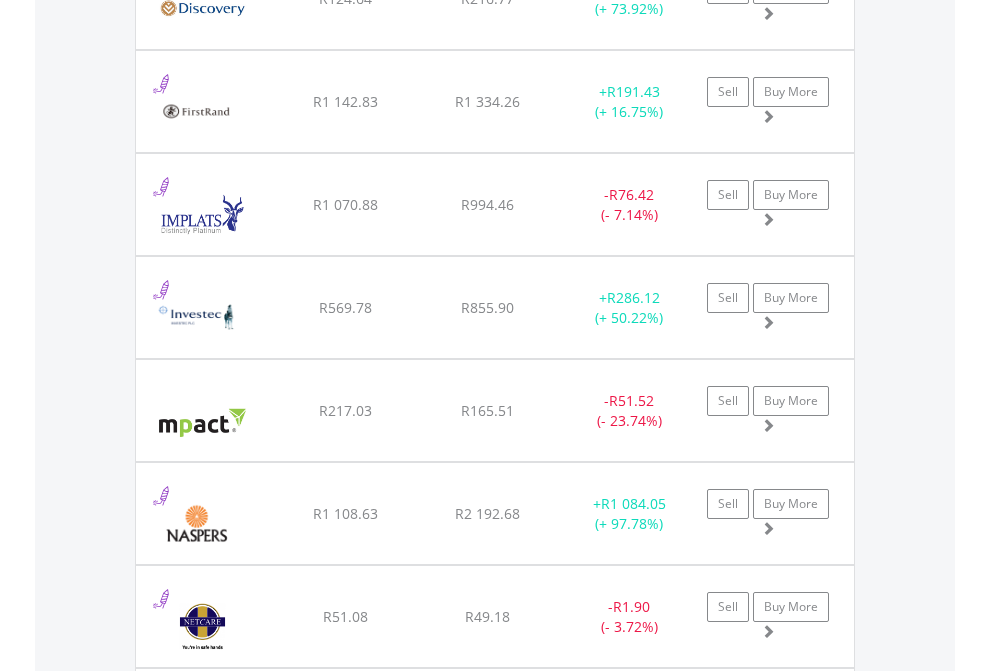 click on "TFSA" at bounding box center [818, -2076] 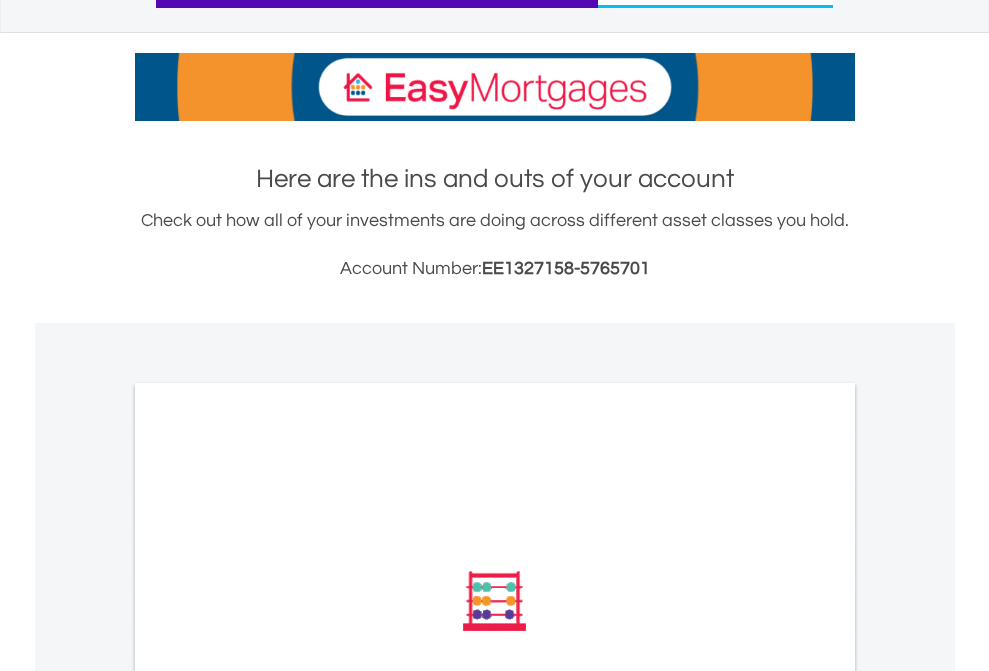 click on "All Holdings" at bounding box center [268, 870] 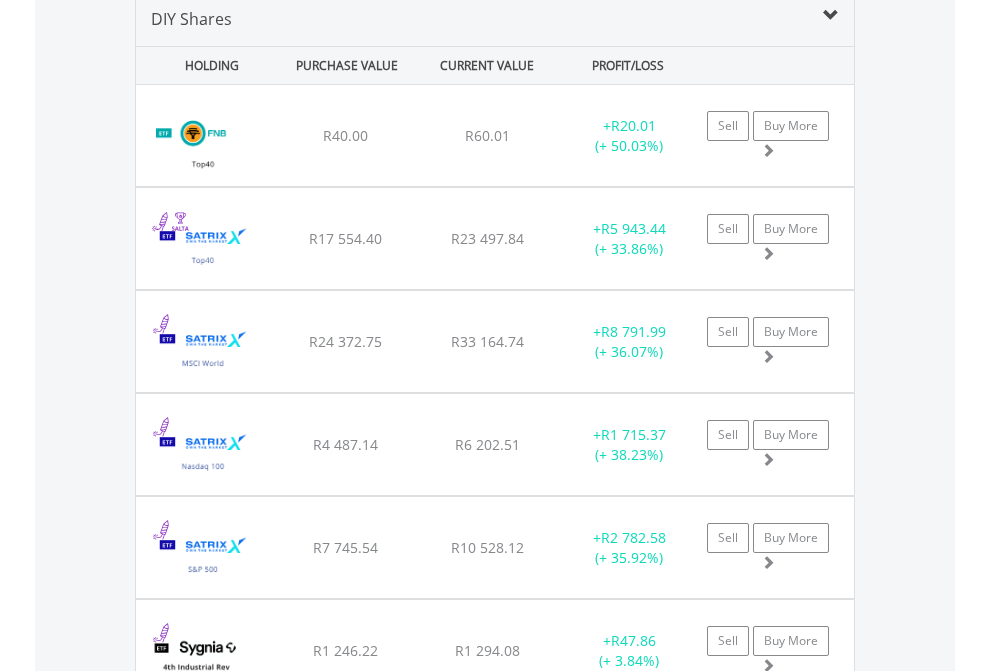 scroll, scrollTop: 1933, scrollLeft: 0, axis: vertical 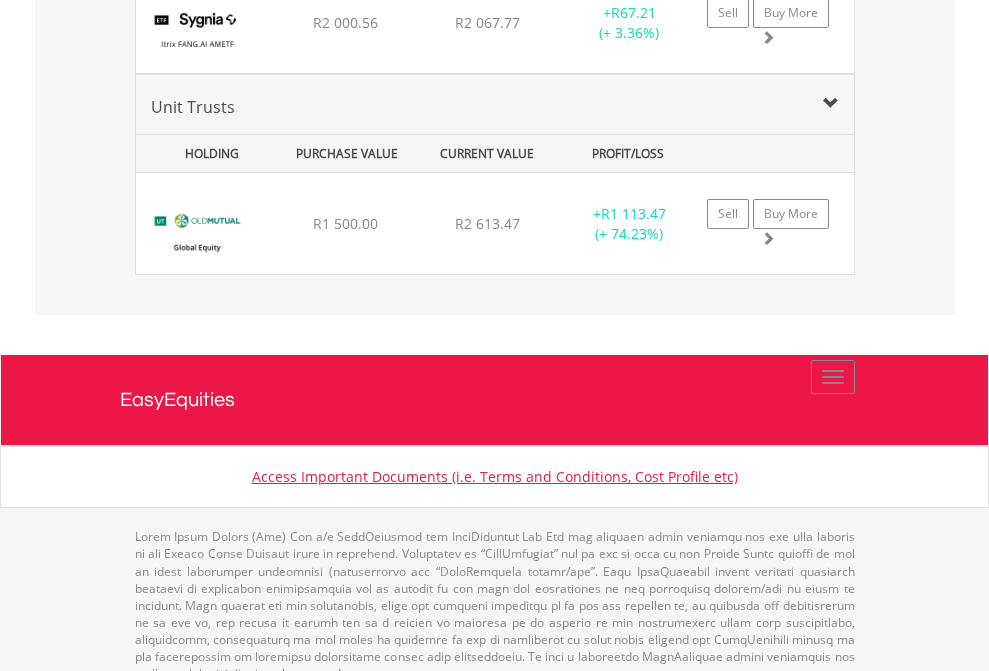 click on "EasyEquities USD" at bounding box center (818, -1745) 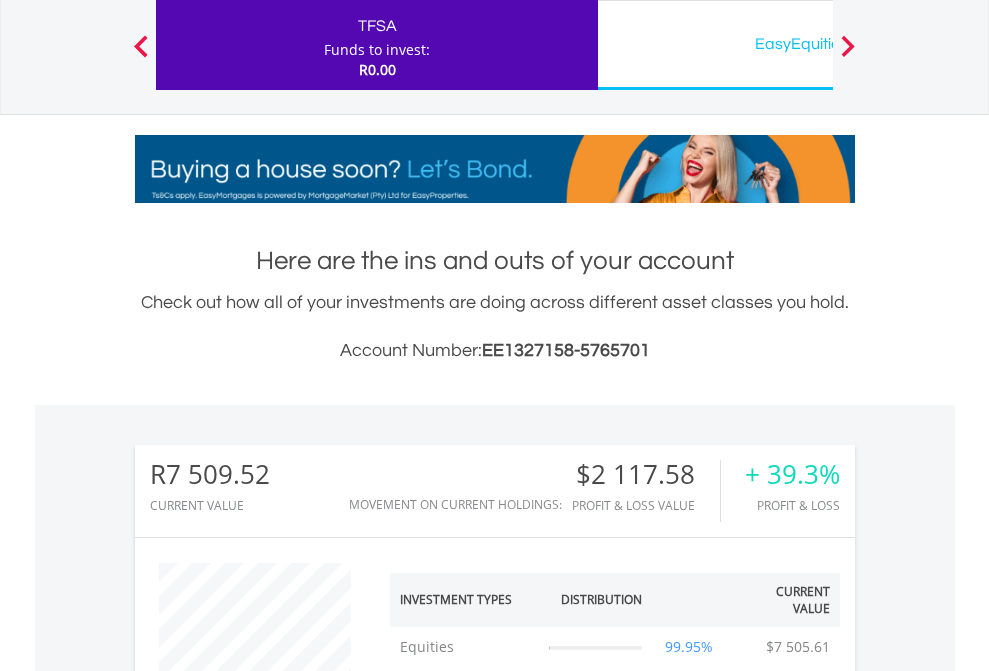 scroll, scrollTop: 999808, scrollLeft: 999687, axis: both 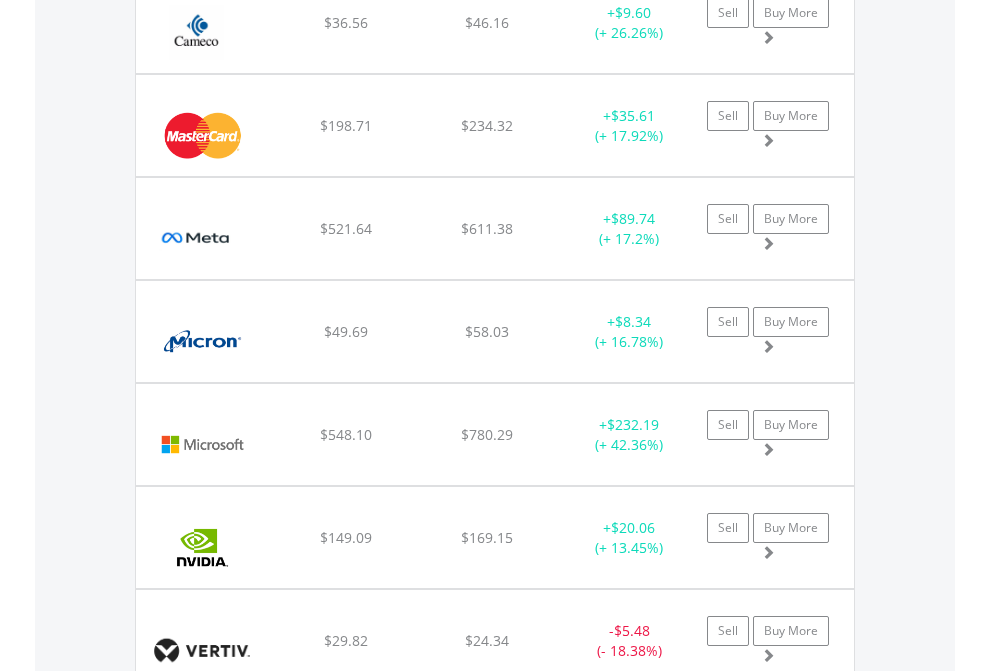 click on "EasyEquities AUD" at bounding box center [818, -1745] 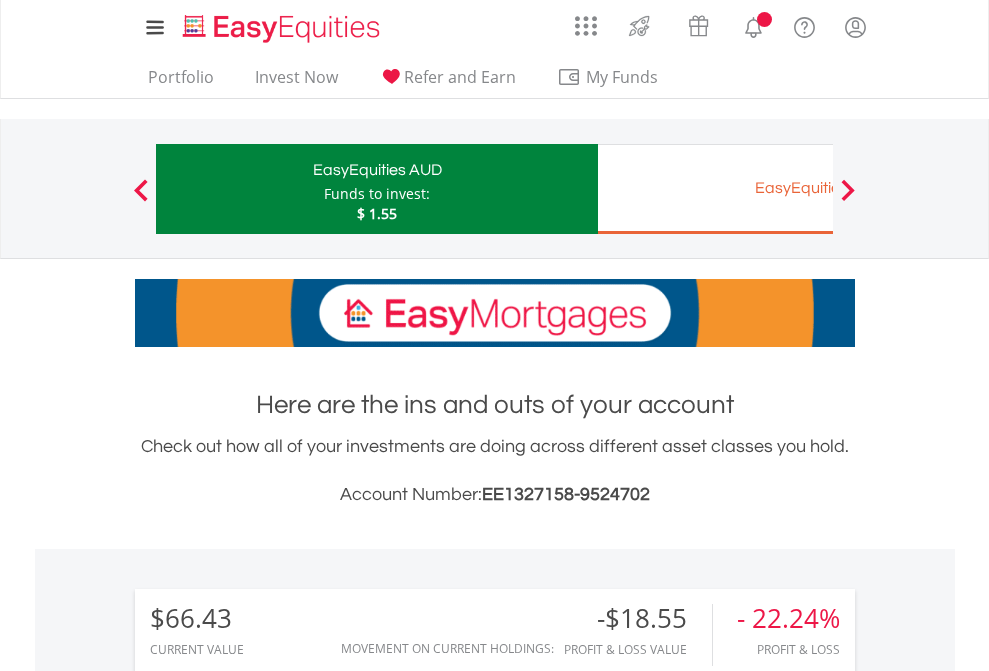scroll, scrollTop: 0, scrollLeft: 0, axis: both 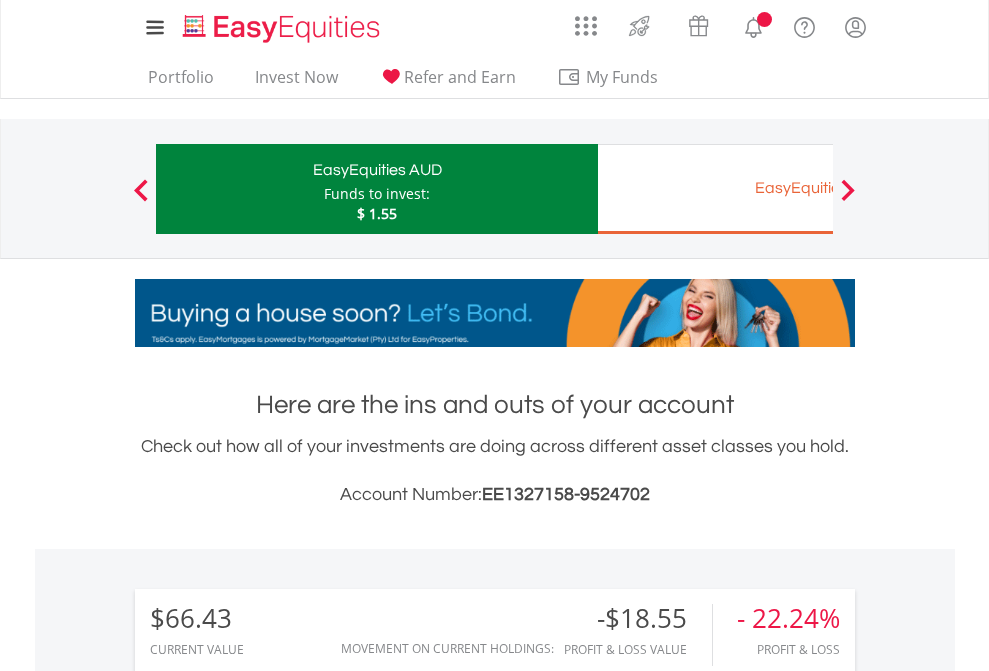 click on "All Holdings" at bounding box center (268, 1466) 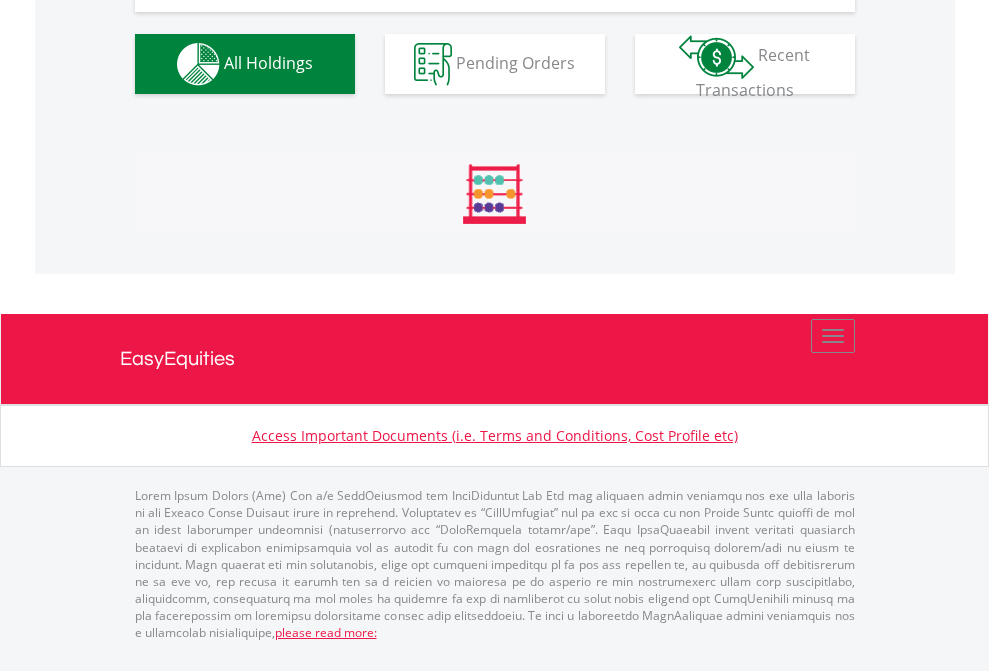 scroll, scrollTop: 2224, scrollLeft: 0, axis: vertical 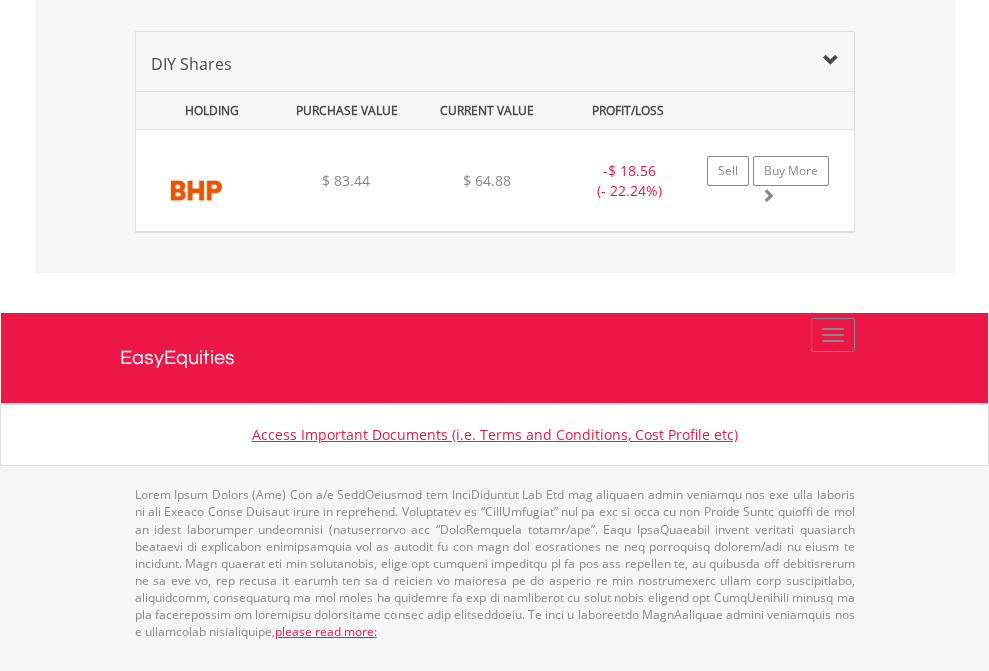 click on "EasyEquities EUR" at bounding box center (818, -1339) 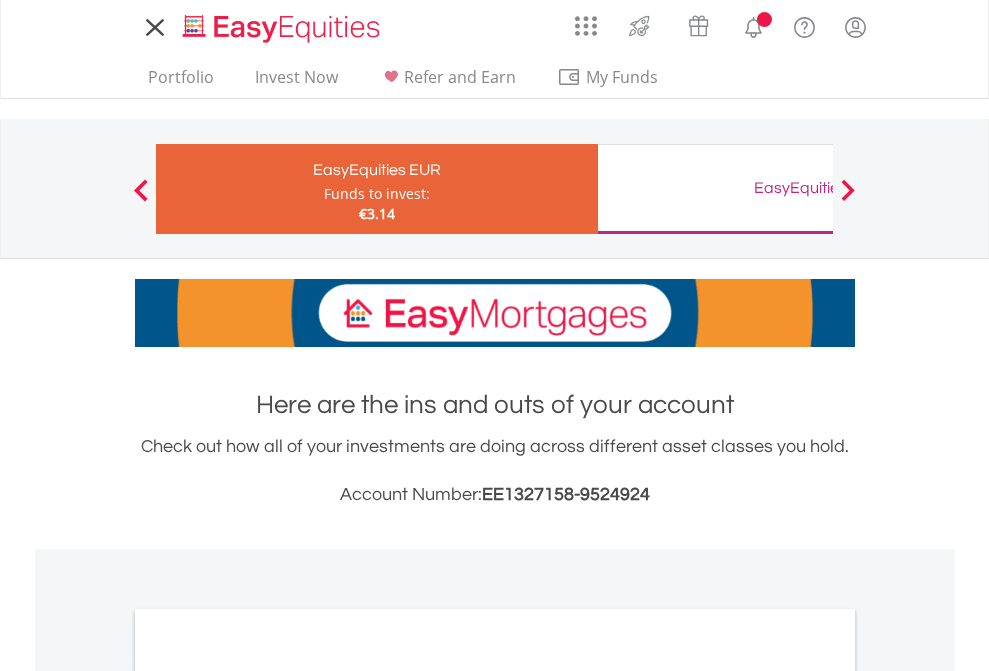 scroll, scrollTop: 0, scrollLeft: 0, axis: both 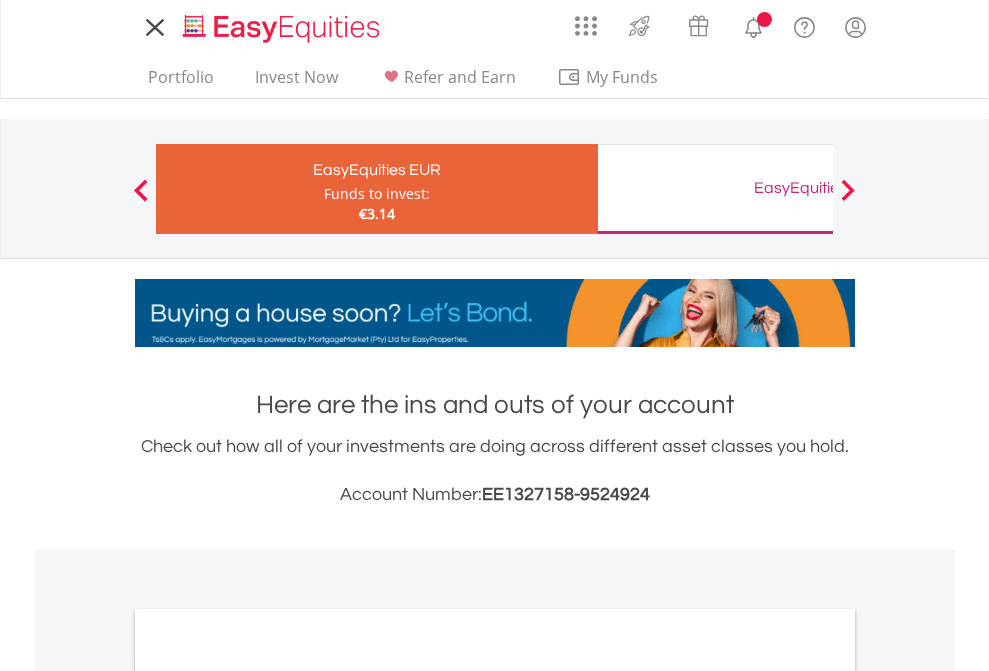 click on "All Holdings" at bounding box center (268, 1096) 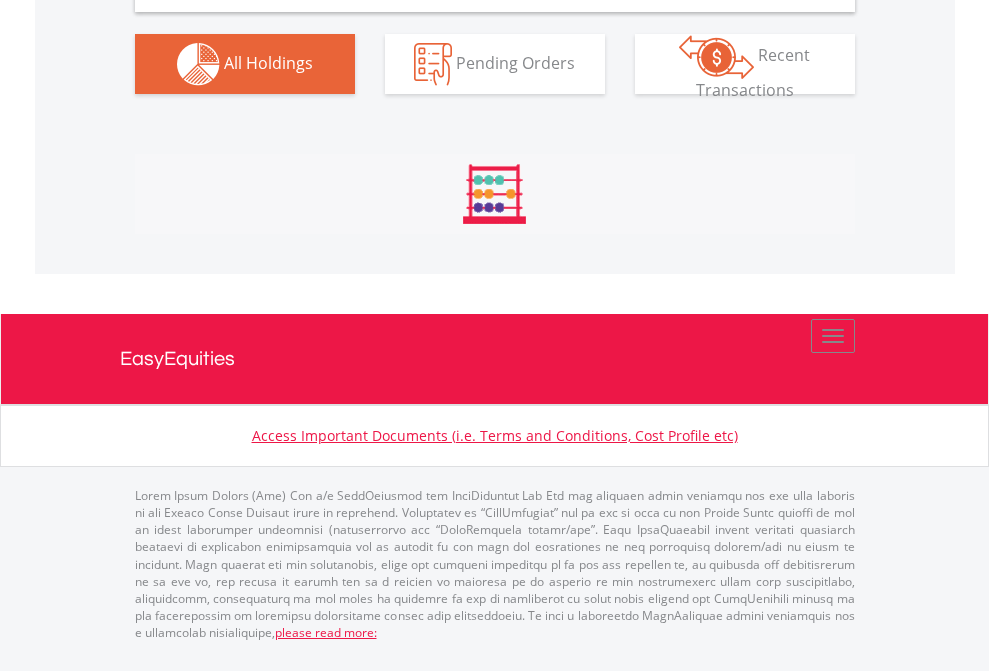 scroll, scrollTop: 1933, scrollLeft: 0, axis: vertical 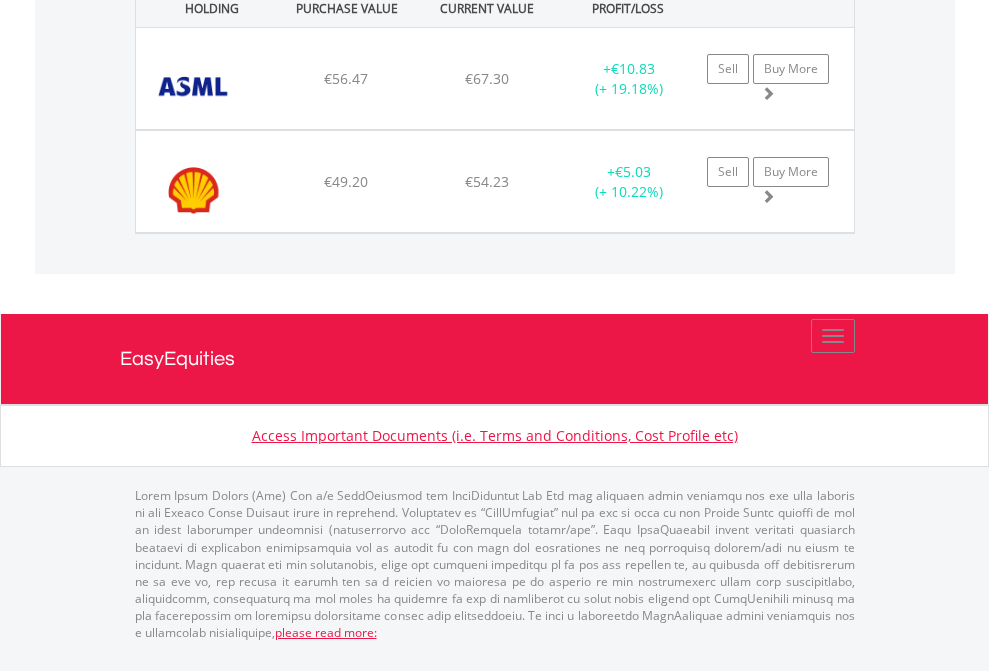 click on "EasyEquities GBP" at bounding box center [818, -1071] 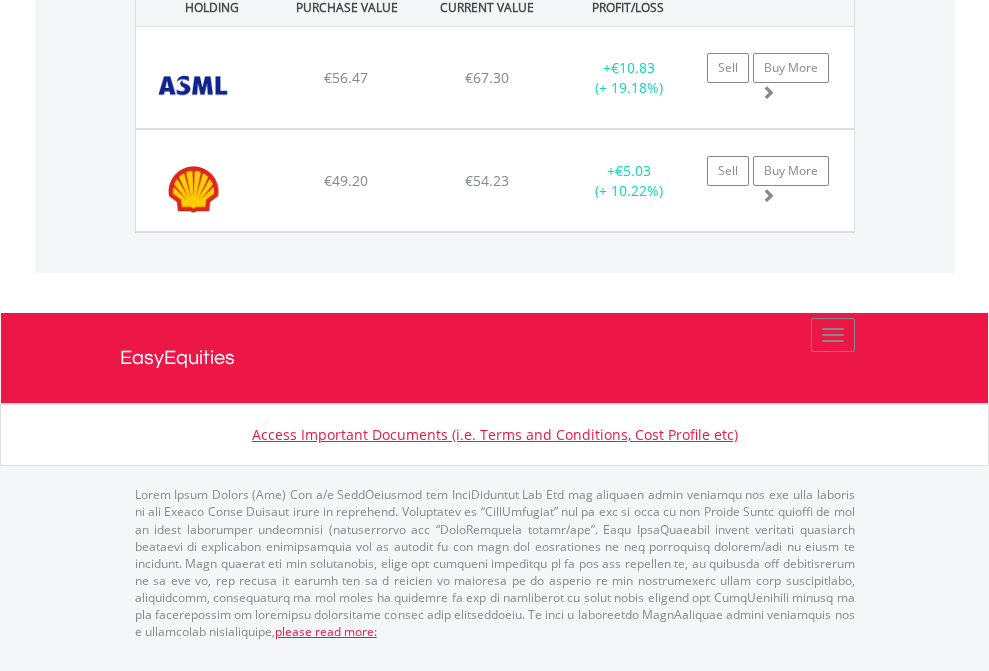 scroll, scrollTop: 144, scrollLeft: 0, axis: vertical 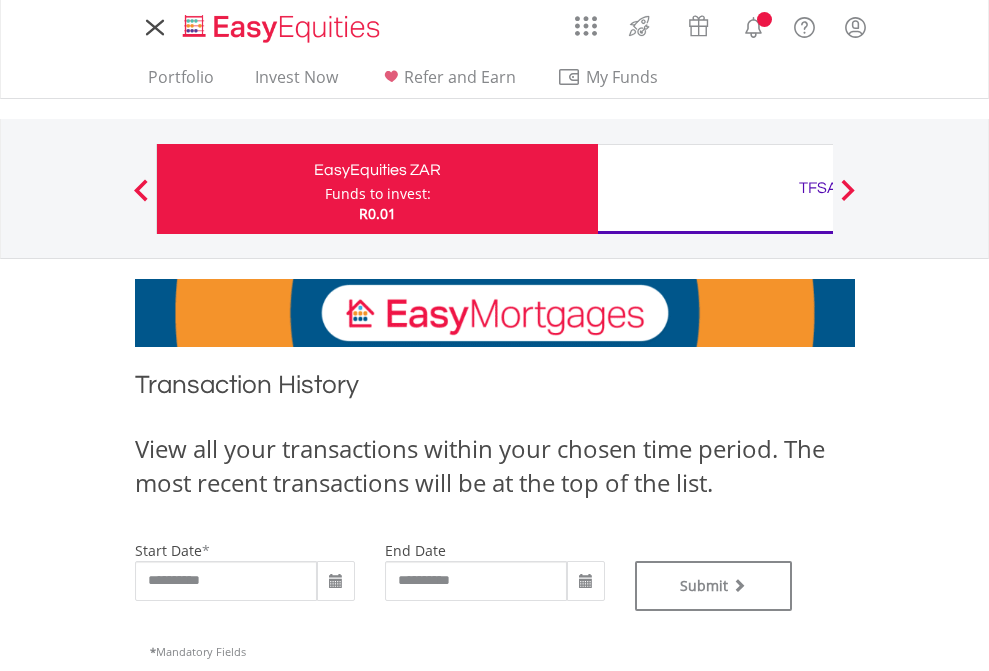 type on "**********" 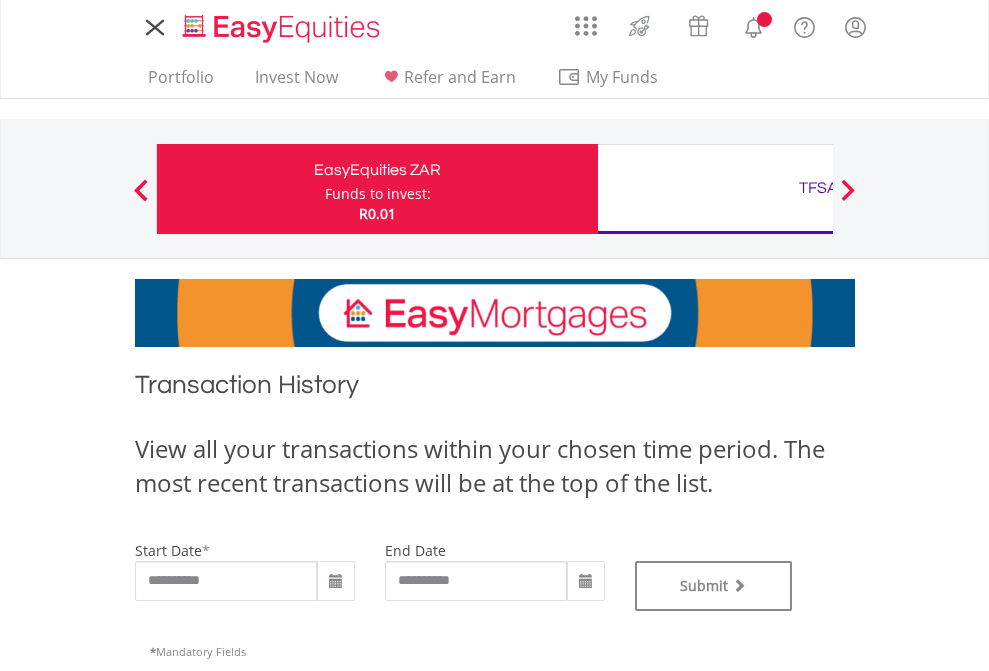 scroll, scrollTop: 0, scrollLeft: 0, axis: both 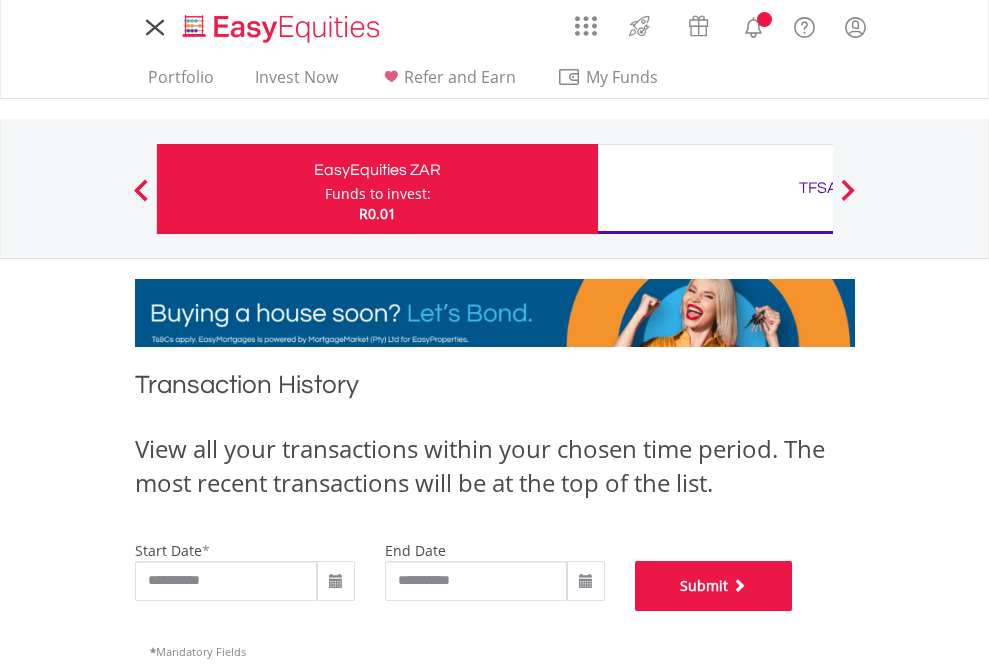 click on "Submit" at bounding box center [714, 586] 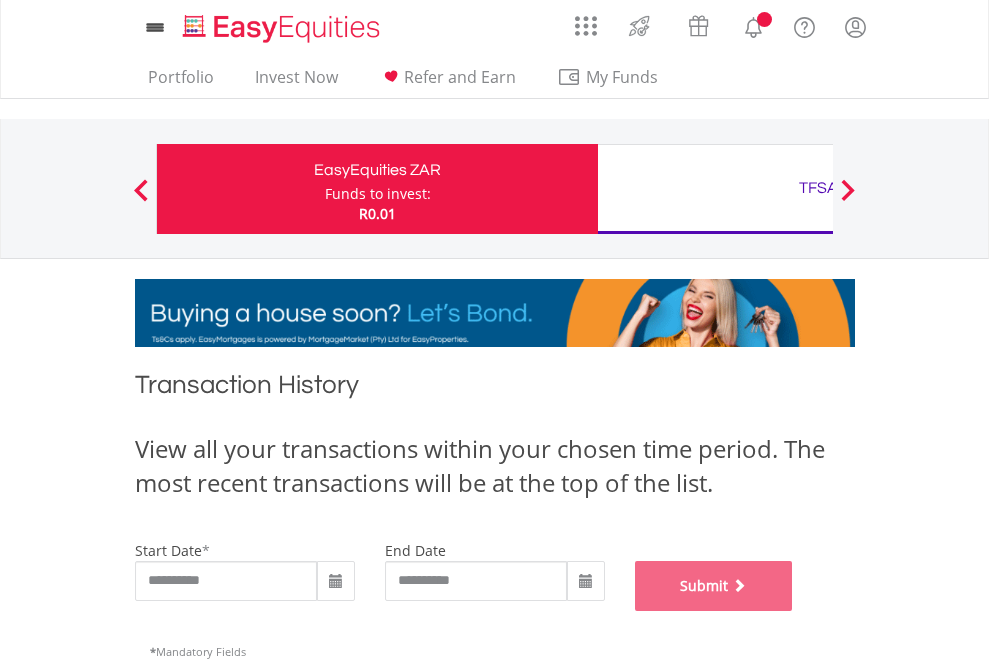 scroll, scrollTop: 811, scrollLeft: 0, axis: vertical 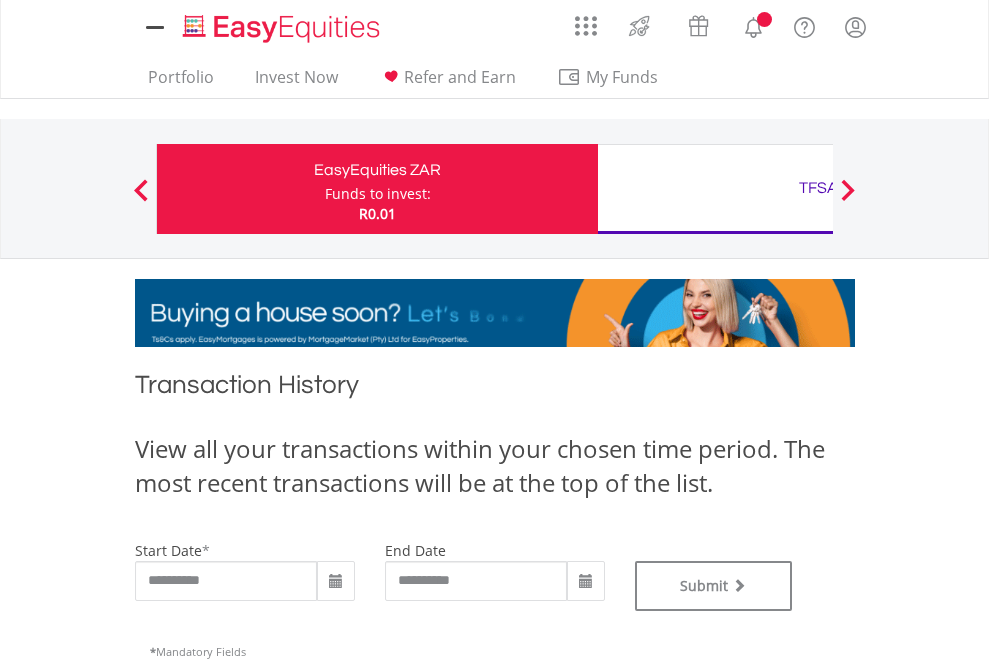 click on "TFSA" at bounding box center (818, 188) 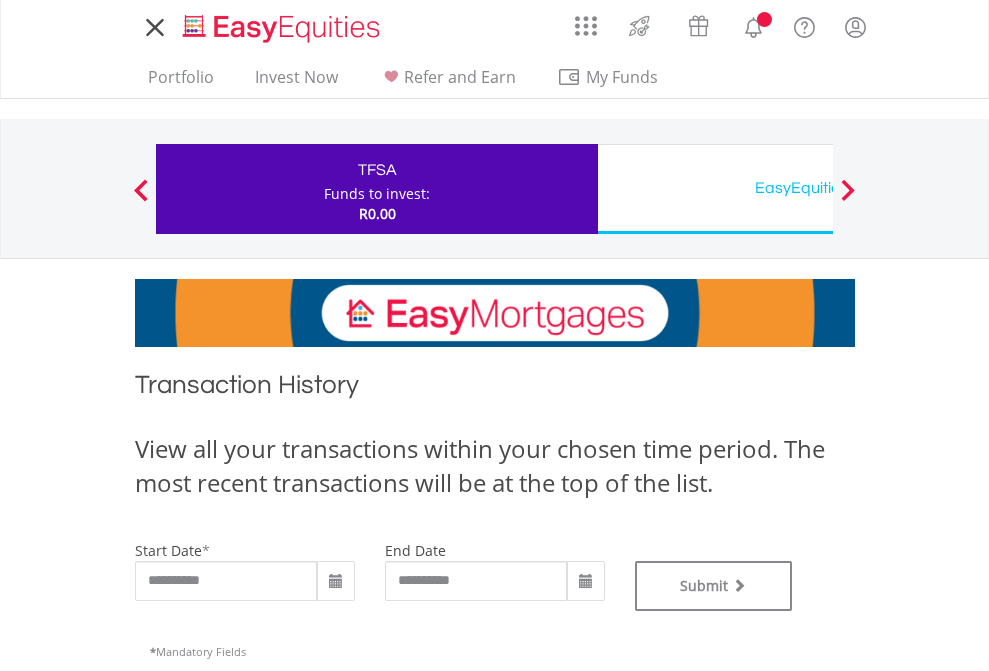 scroll, scrollTop: 0, scrollLeft: 0, axis: both 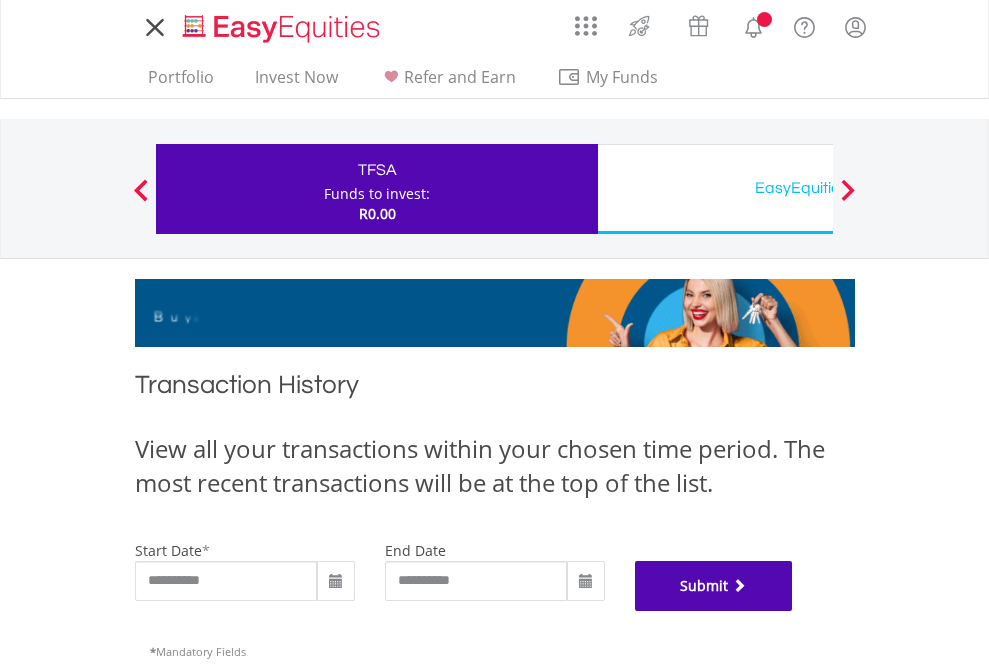 click on "Submit" at bounding box center [714, 586] 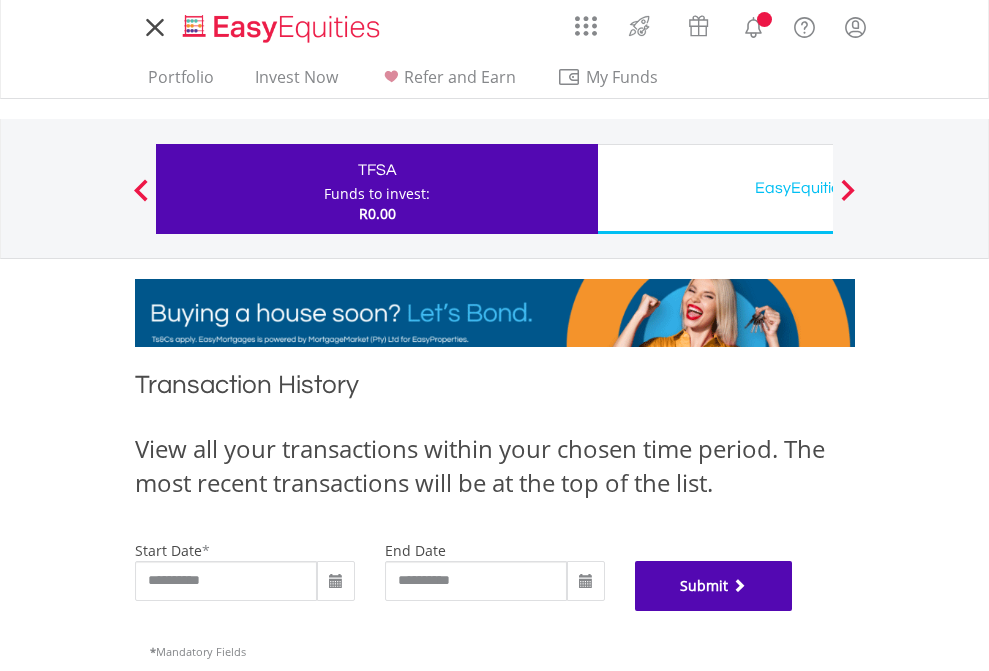 scroll, scrollTop: 811, scrollLeft: 0, axis: vertical 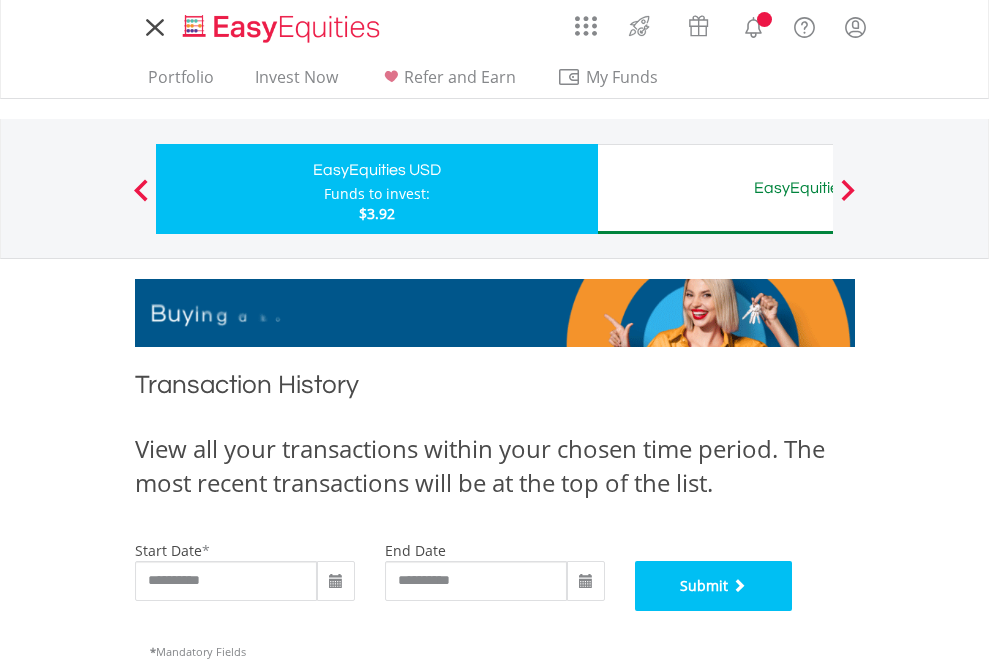 click on "Submit" at bounding box center (714, 586) 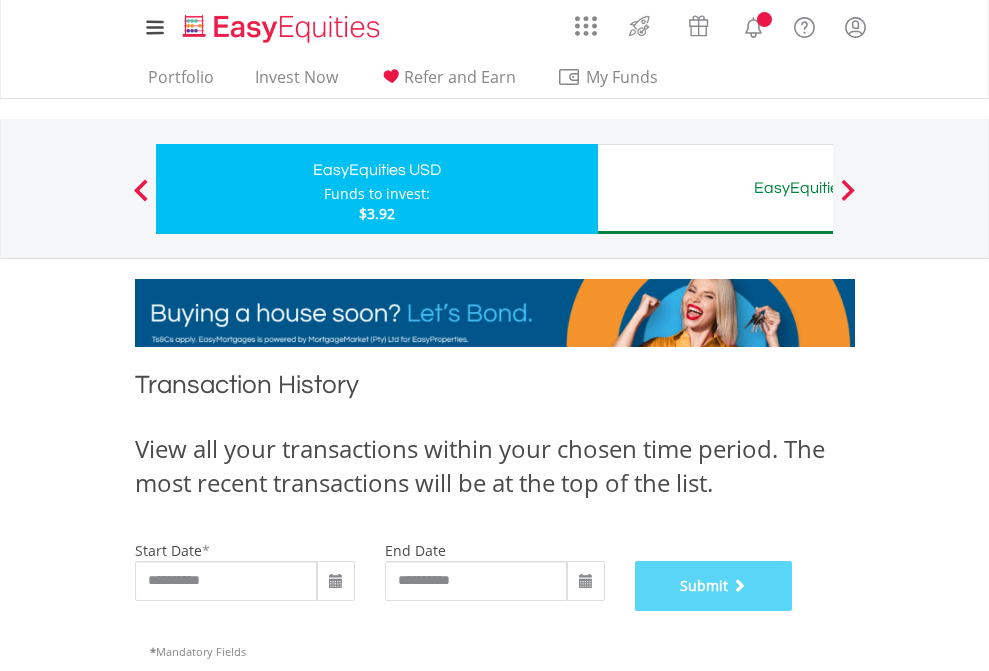 scroll, scrollTop: 811, scrollLeft: 0, axis: vertical 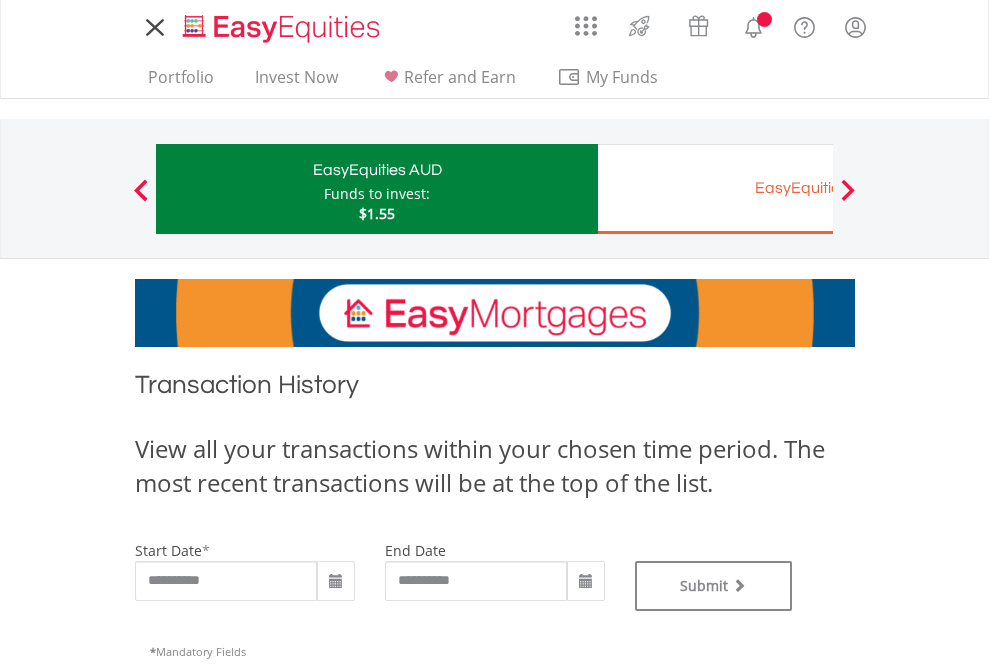 type on "**********" 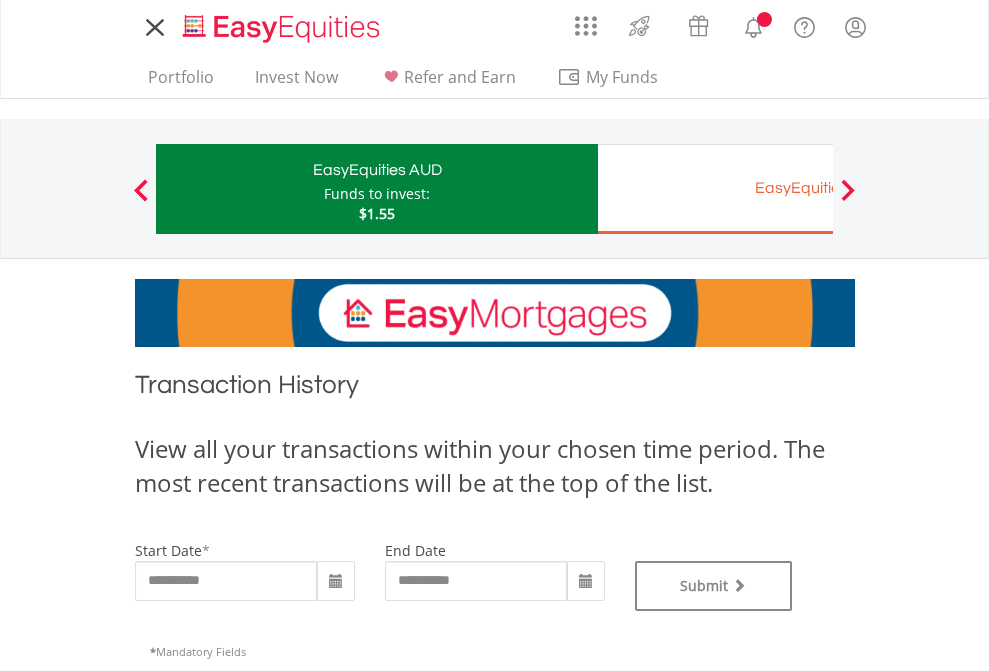 scroll, scrollTop: 0, scrollLeft: 0, axis: both 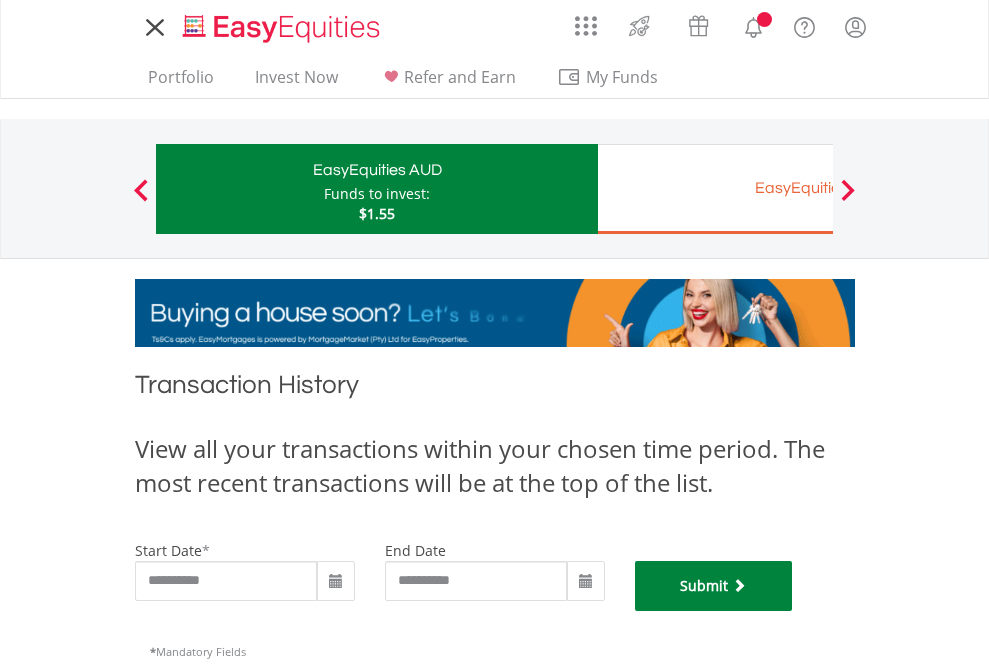 click on "Submit" at bounding box center [714, 586] 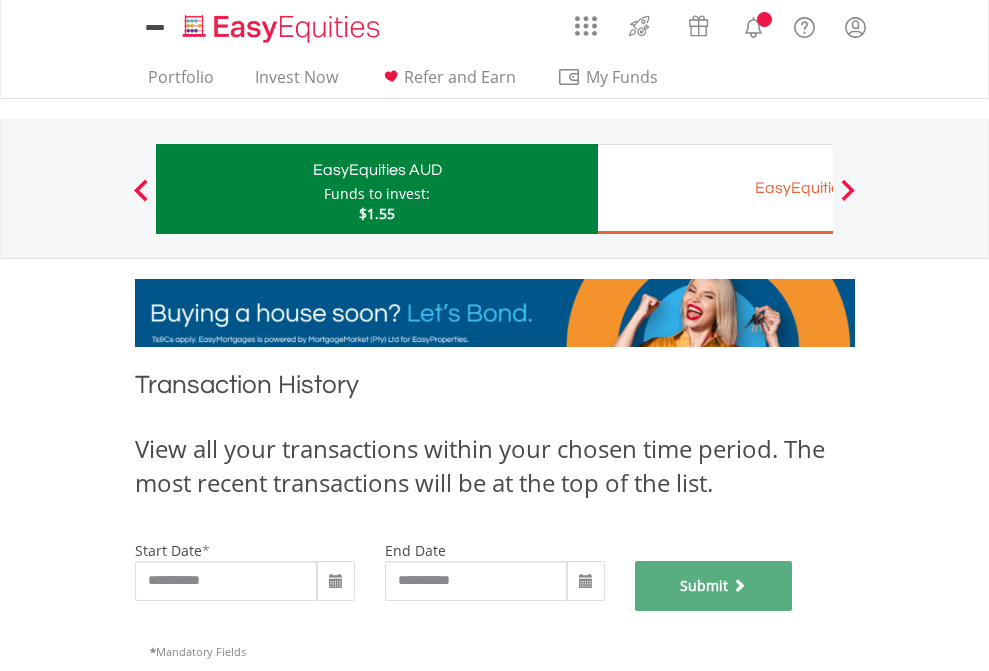 scroll, scrollTop: 811, scrollLeft: 0, axis: vertical 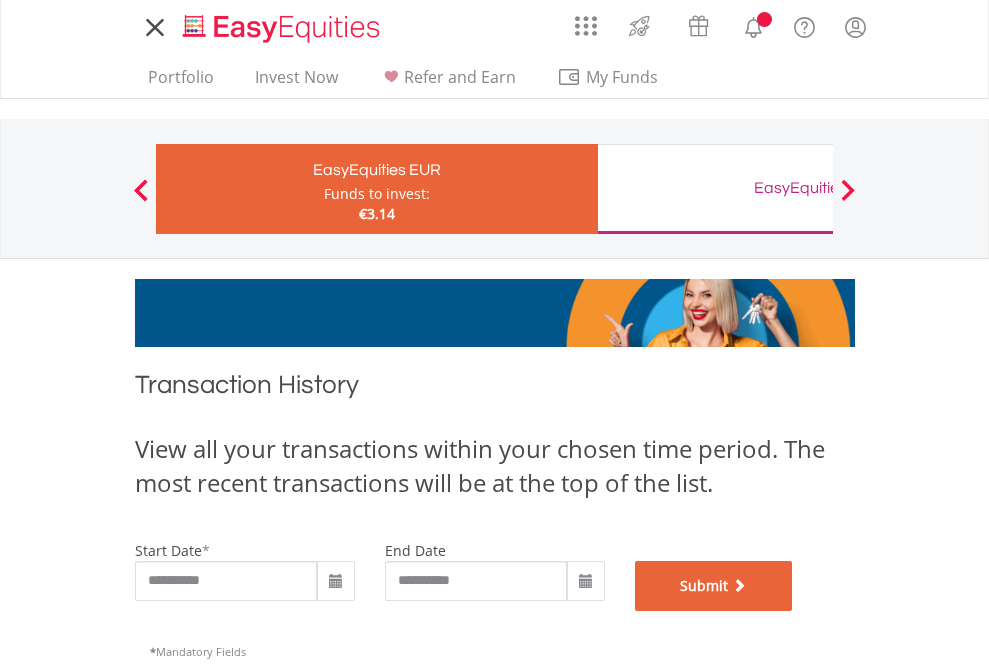 click on "Submit" at bounding box center (714, 586) 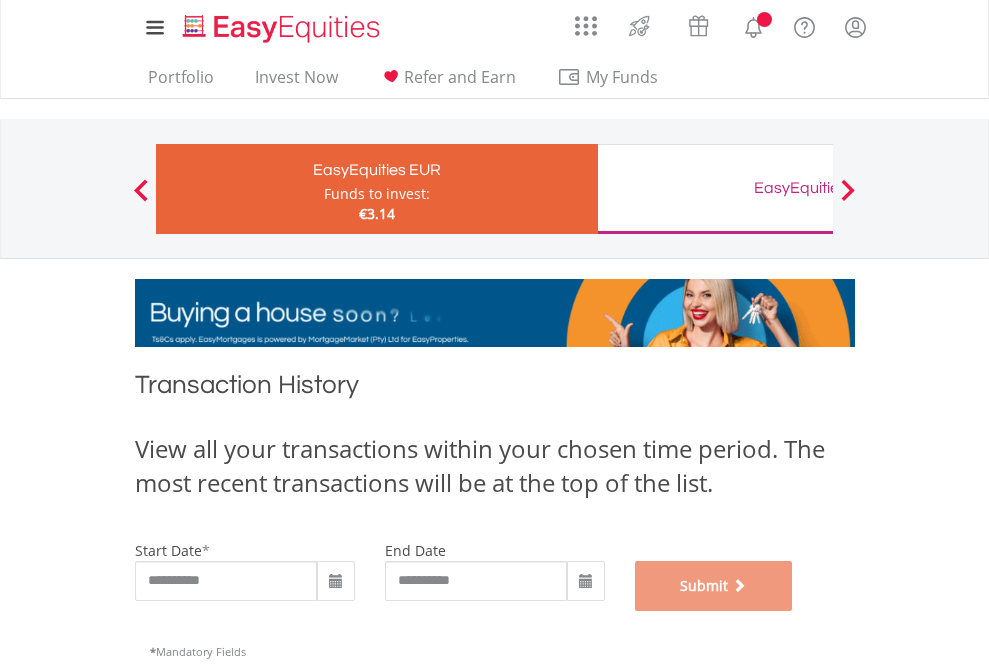 scroll, scrollTop: 811, scrollLeft: 0, axis: vertical 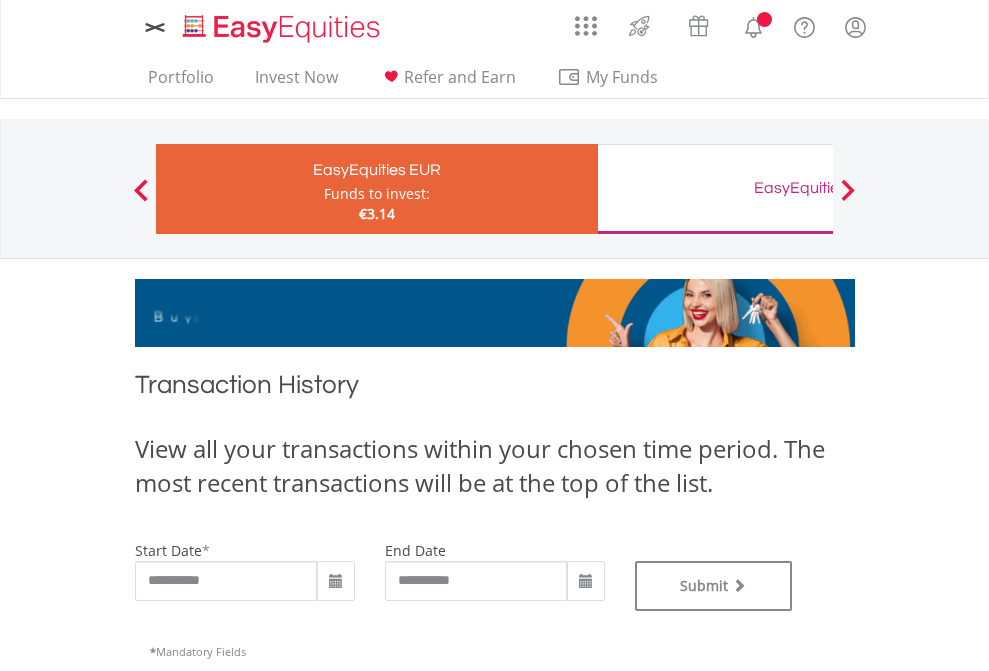 click on "EasyEquities GBP" at bounding box center [818, 188] 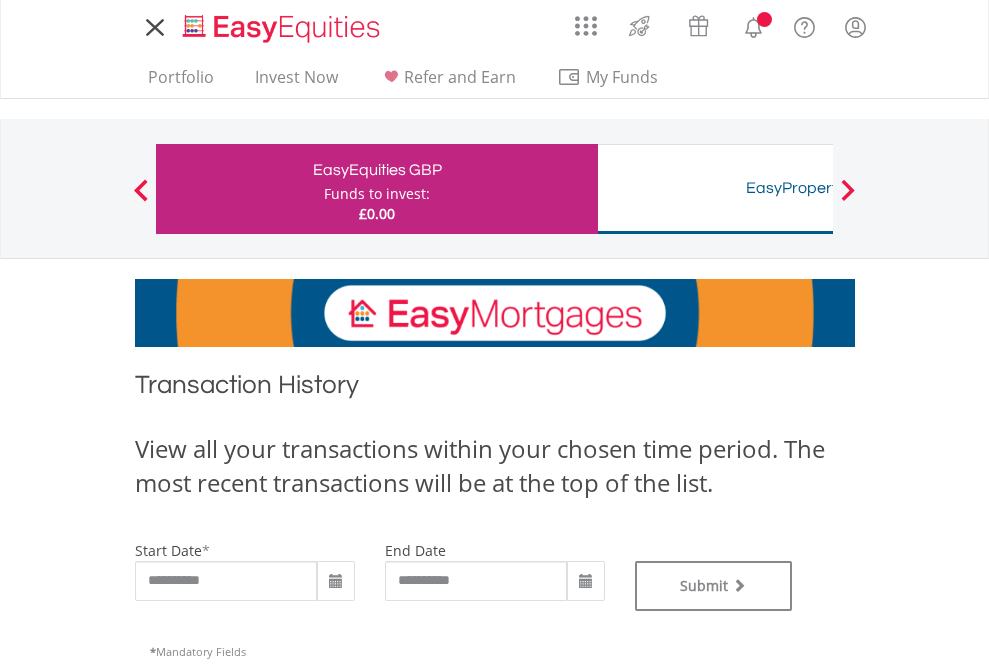 scroll, scrollTop: 0, scrollLeft: 0, axis: both 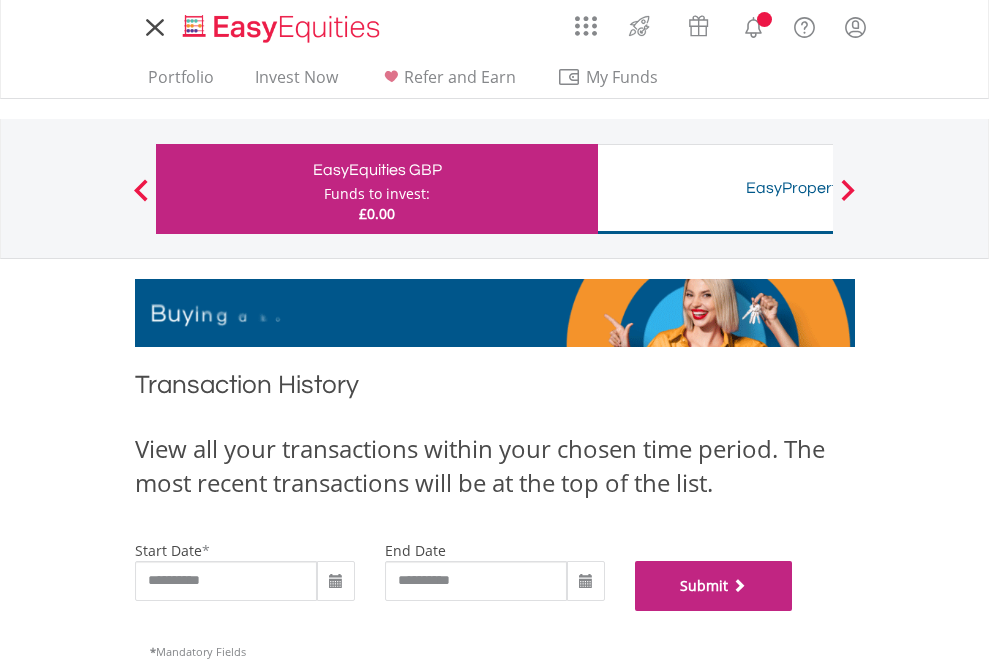 click on "Submit" at bounding box center (714, 586) 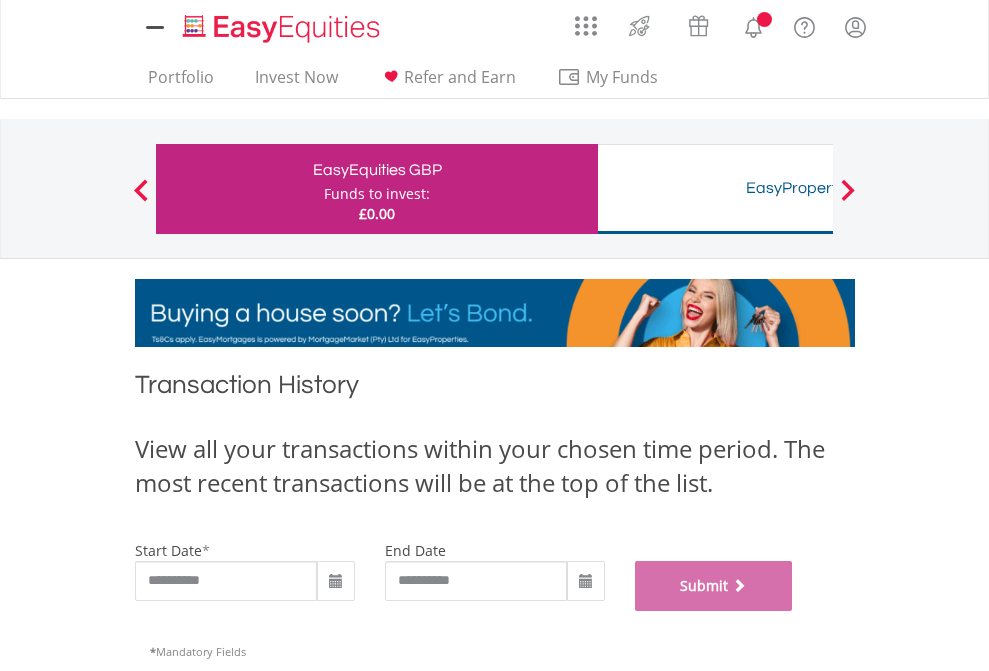 scroll, scrollTop: 811, scrollLeft: 0, axis: vertical 